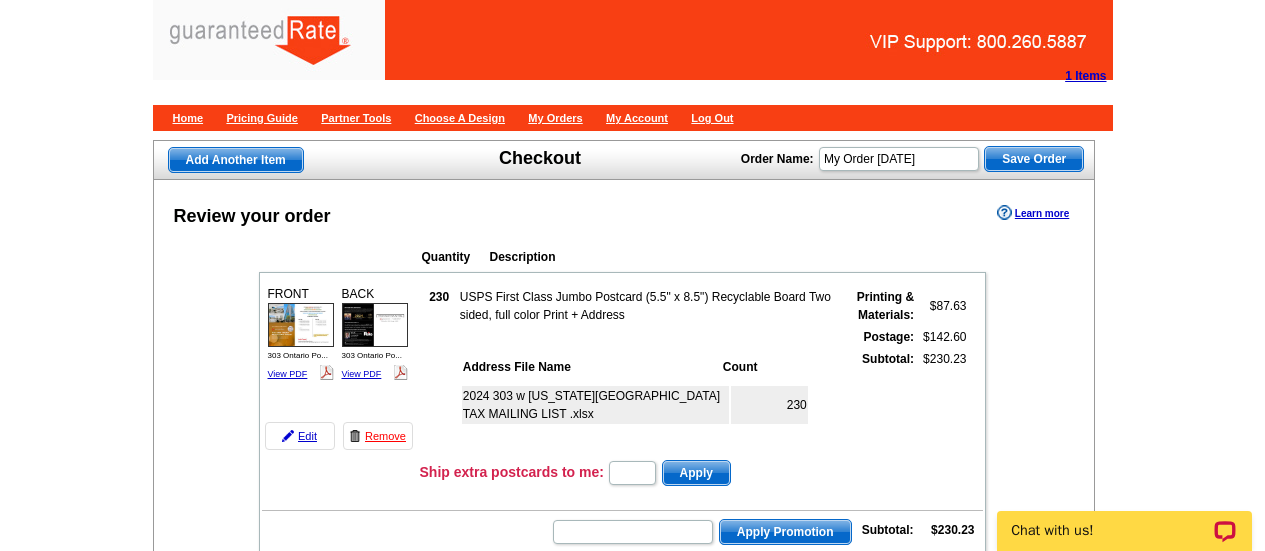 scroll, scrollTop: 832, scrollLeft: 0, axis: vertical 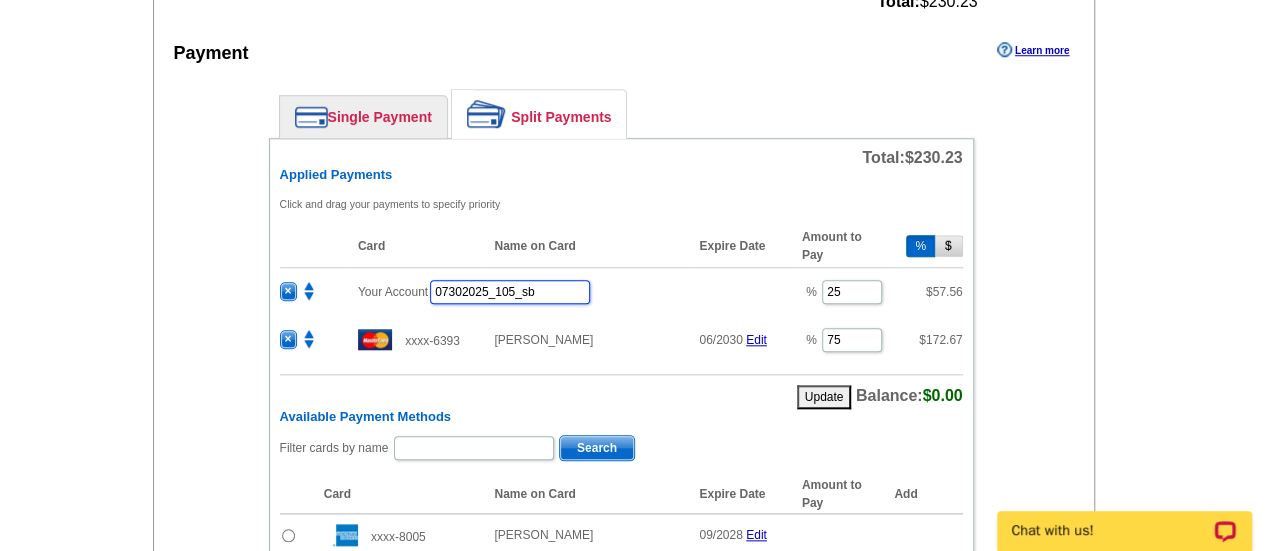 drag, startPoint x: 520, startPoint y: 281, endPoint x: 507, endPoint y: 282, distance: 13.038404 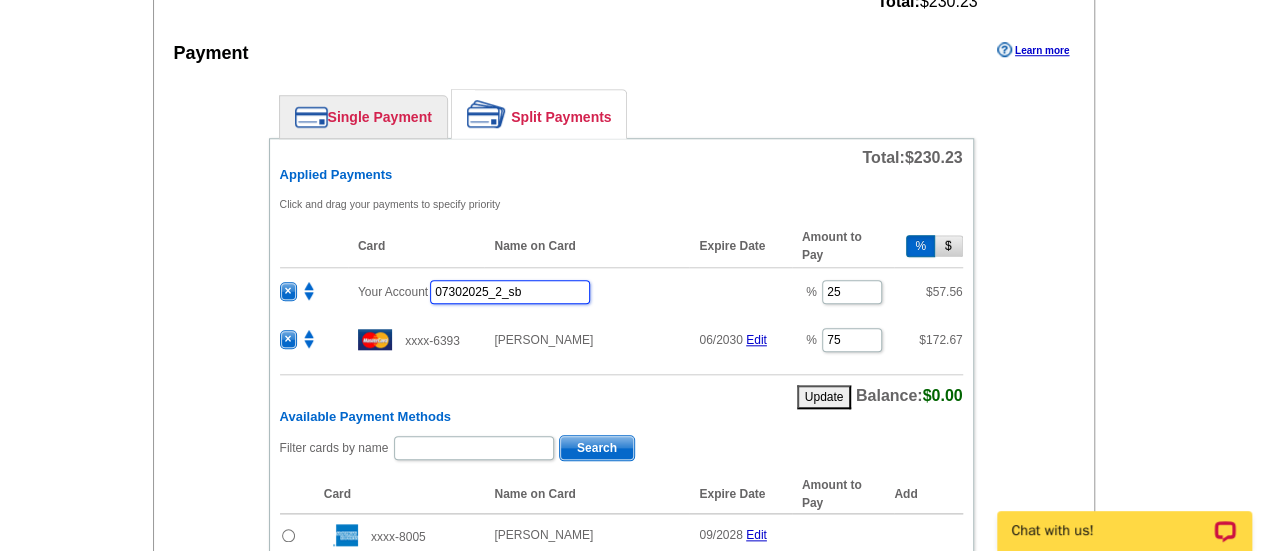 type on "07302025_2_sb" 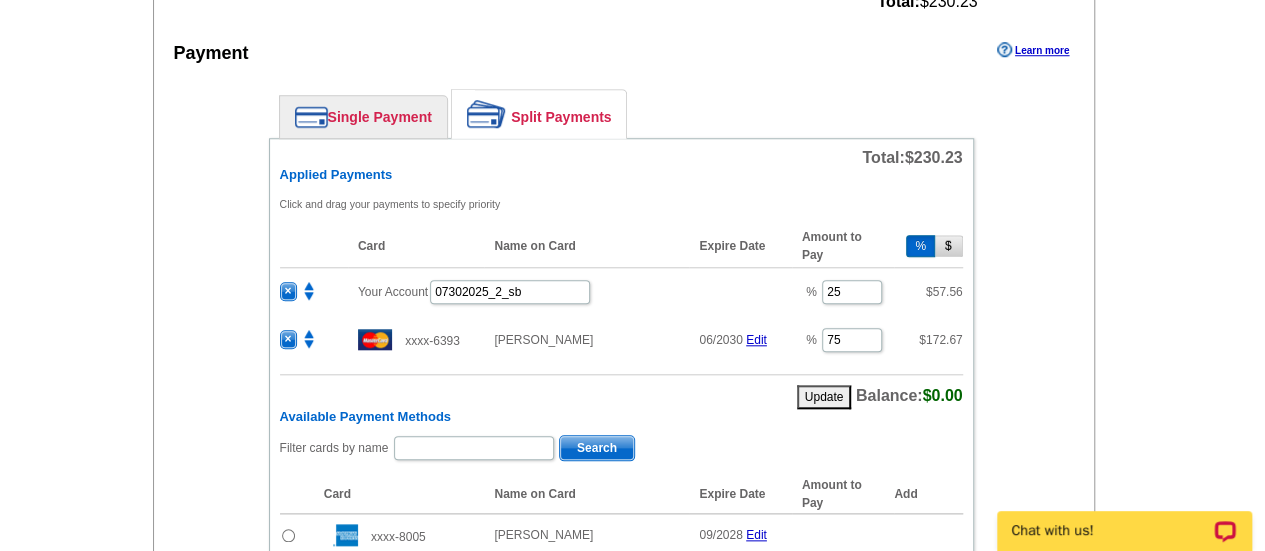 click on "Update
Balance:  $0.00" at bounding box center (621, 391) 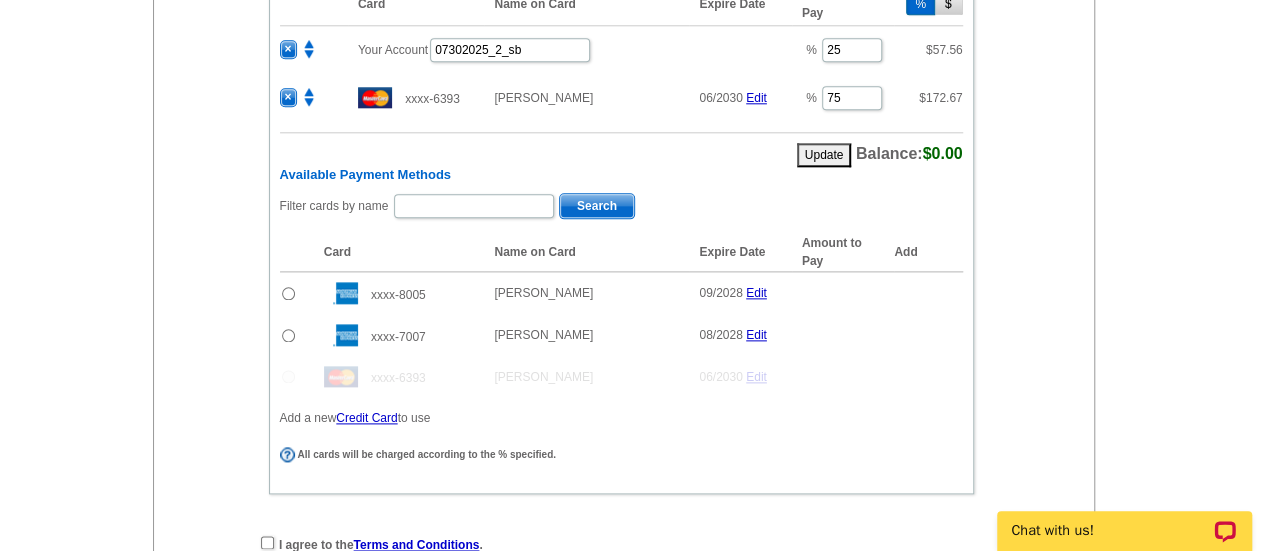 scroll, scrollTop: 1334, scrollLeft: 0, axis: vertical 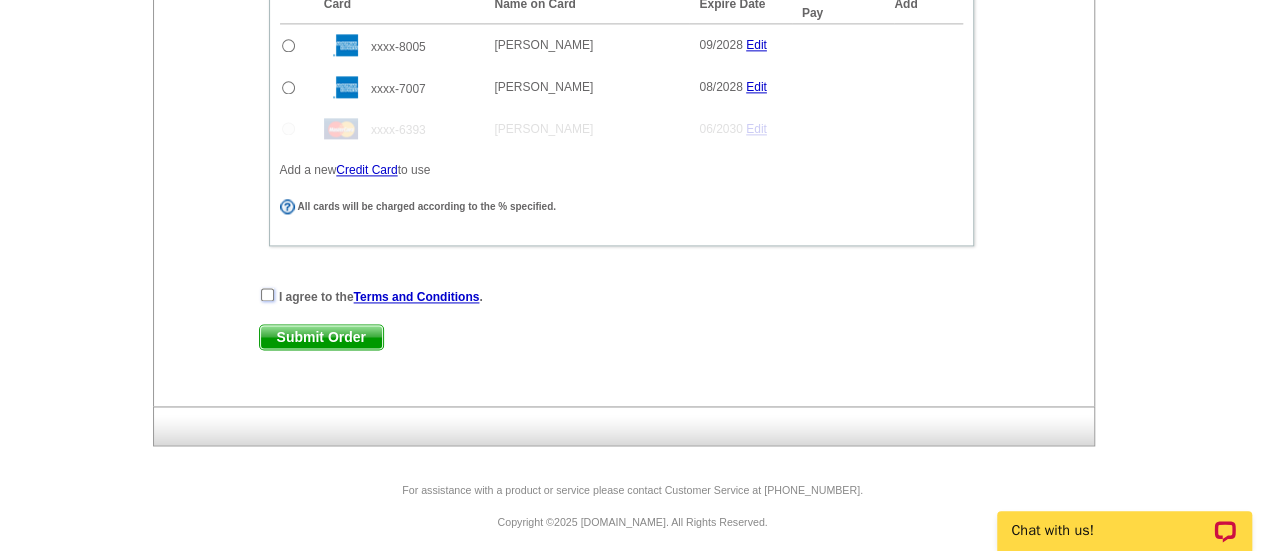click at bounding box center (267, 294) 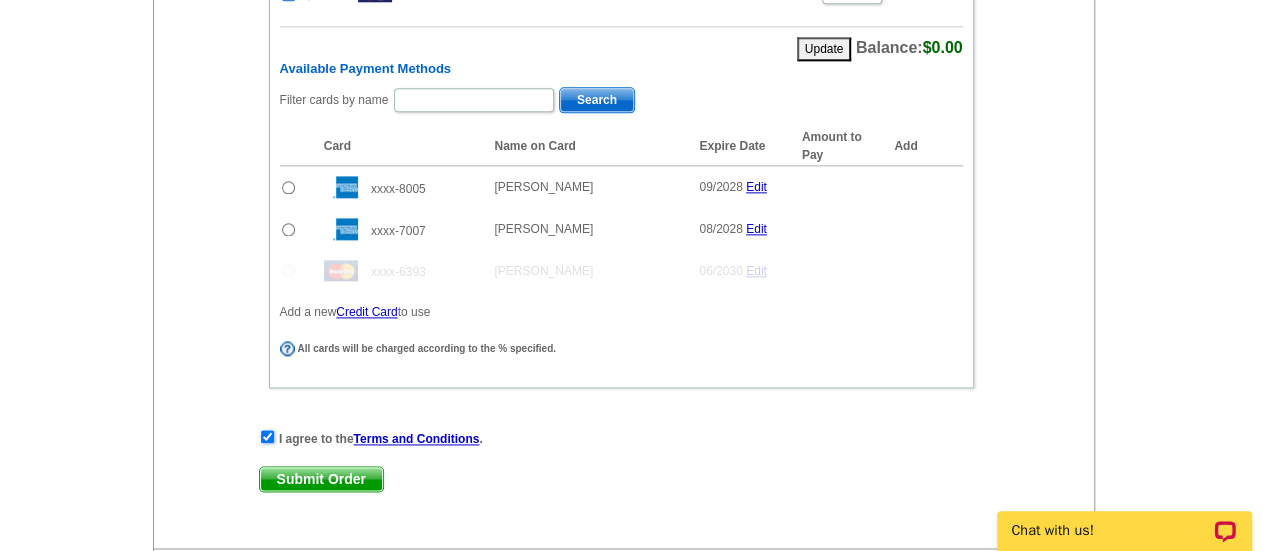 scroll, scrollTop: 1193, scrollLeft: 0, axis: vertical 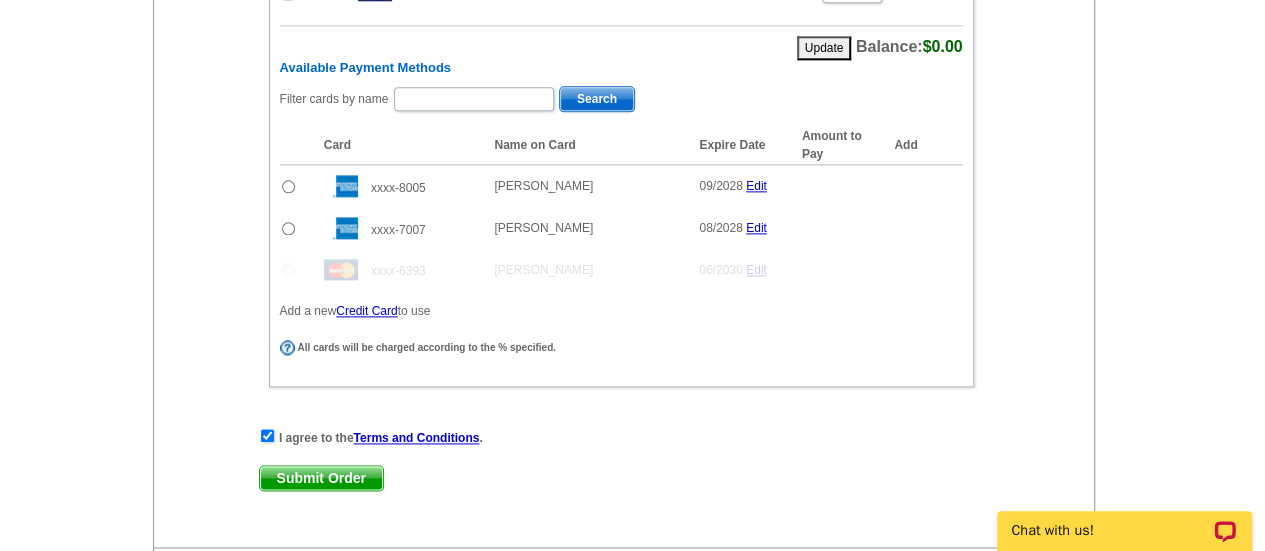 click on "Submit Order" at bounding box center (321, 478) 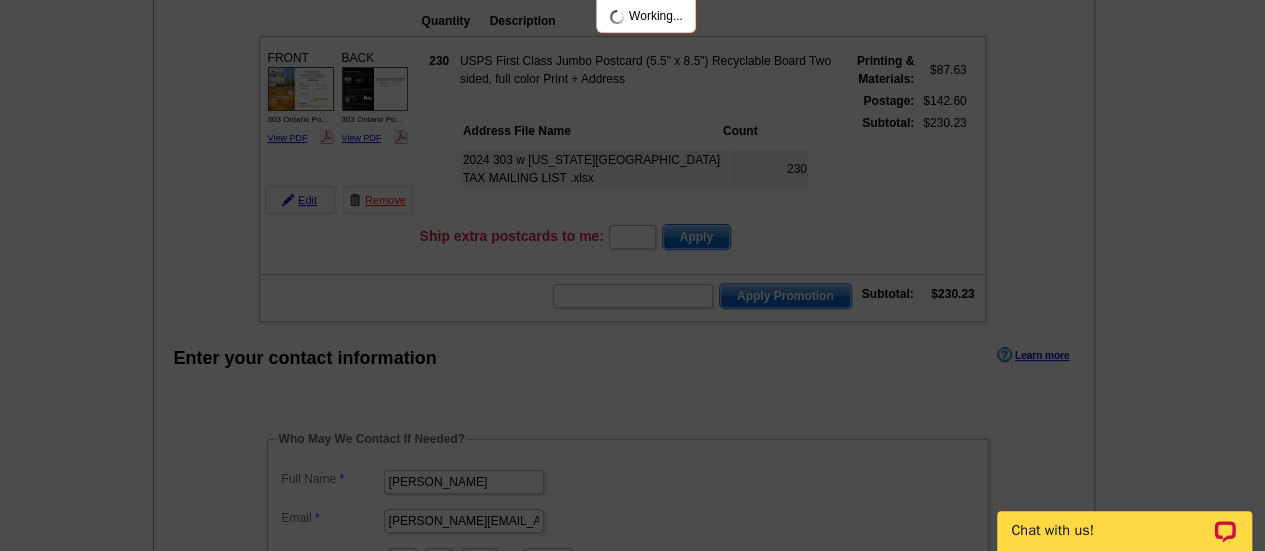 scroll, scrollTop: 0, scrollLeft: 0, axis: both 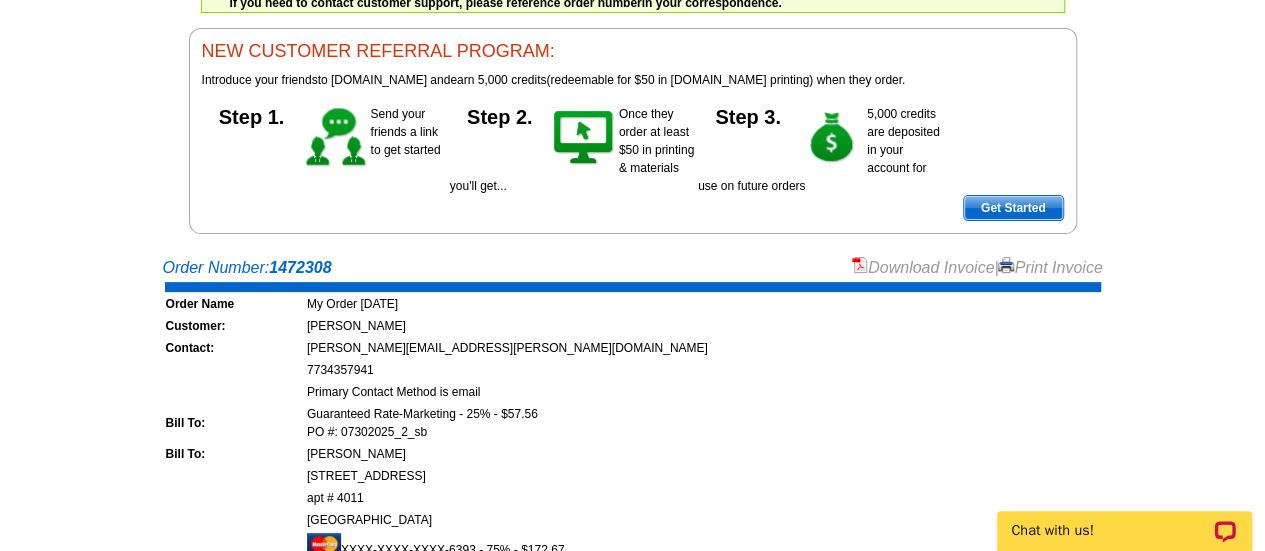 click on "Download Invoice" at bounding box center (923, 267) 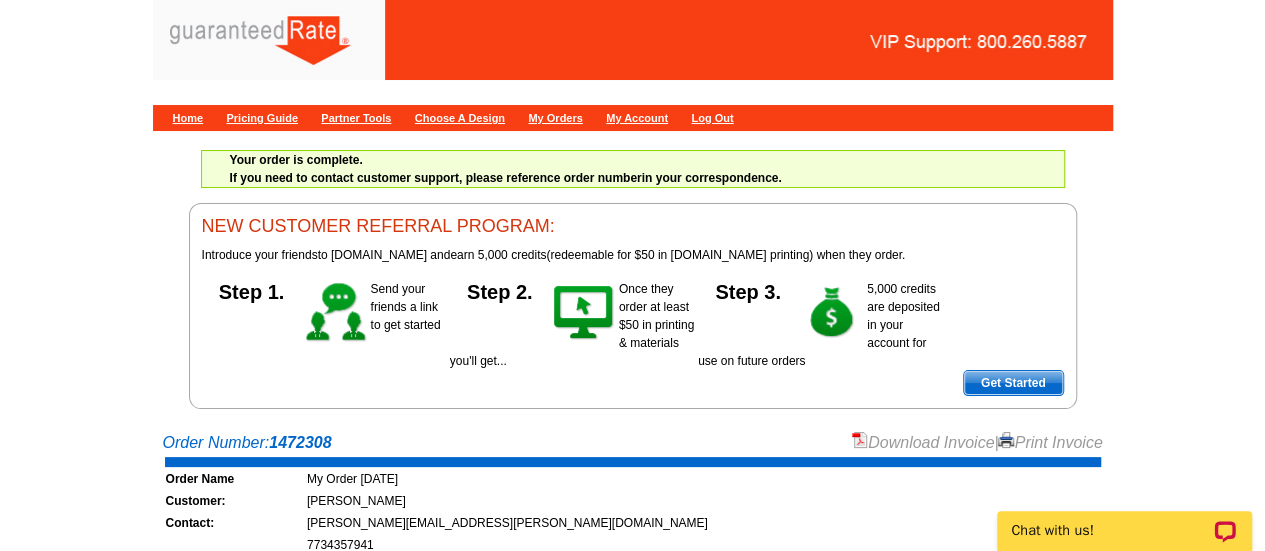 scroll, scrollTop: 4, scrollLeft: 0, axis: vertical 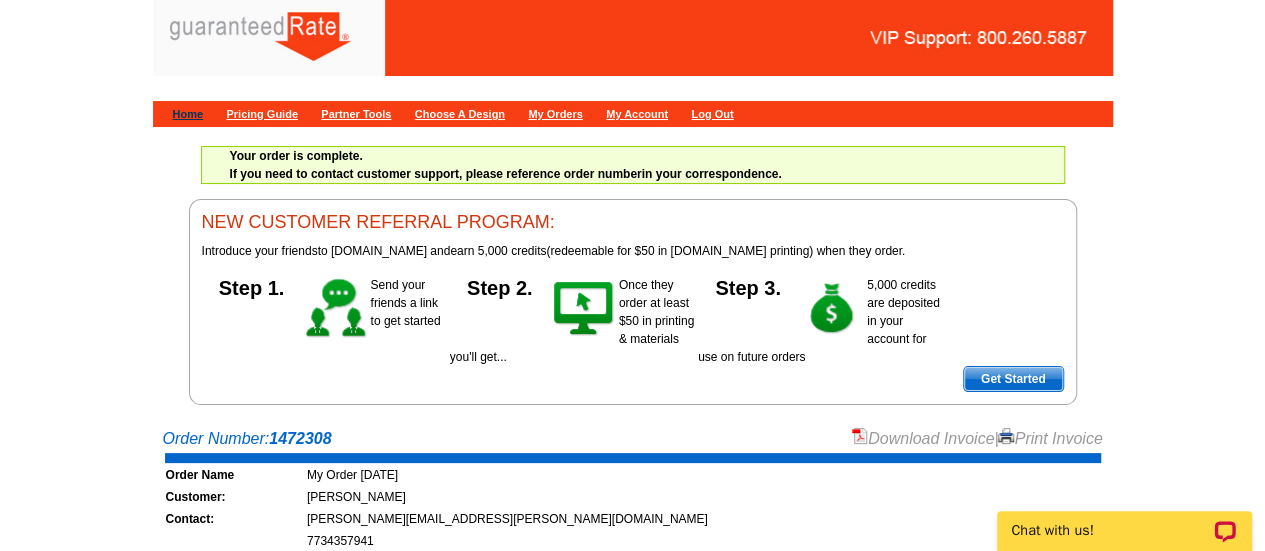 click on "Home" at bounding box center (188, 114) 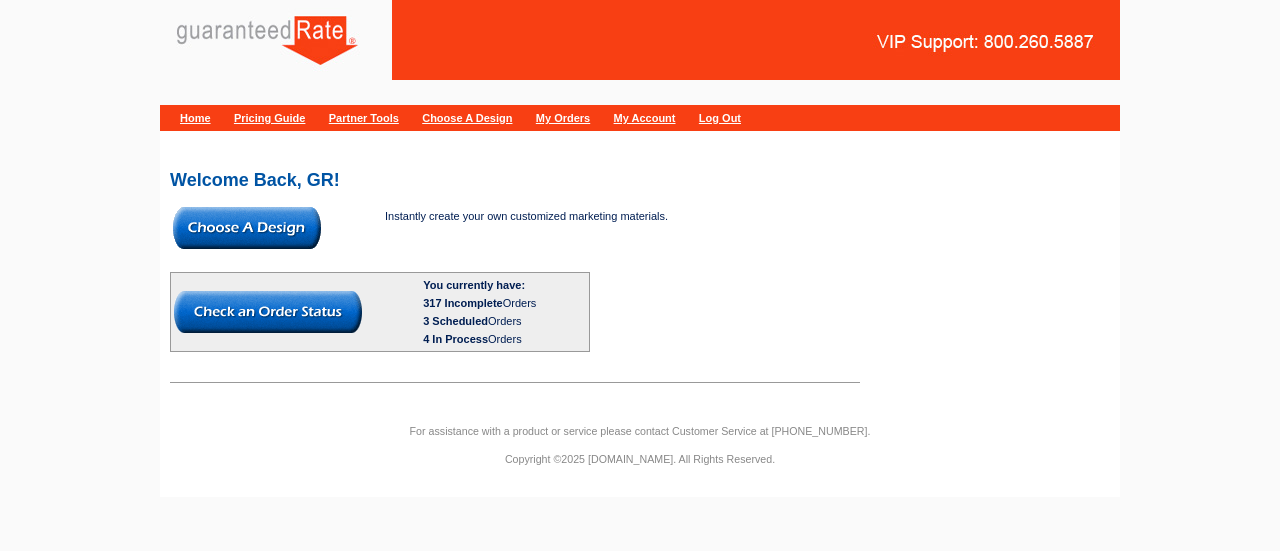 scroll, scrollTop: 0, scrollLeft: 0, axis: both 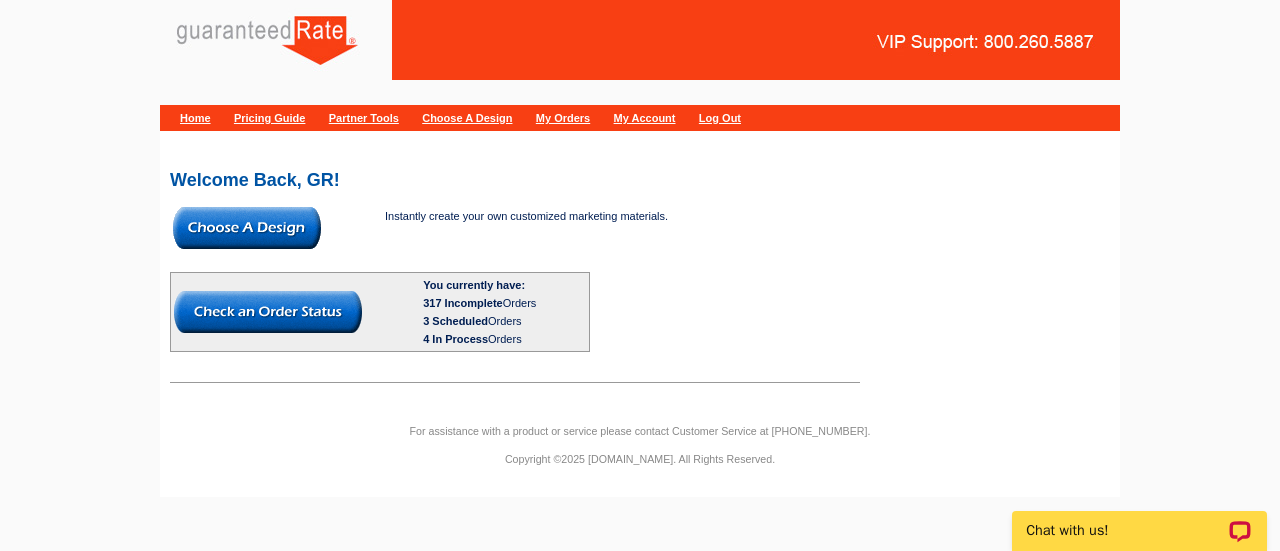 click at bounding box center [247, 228] 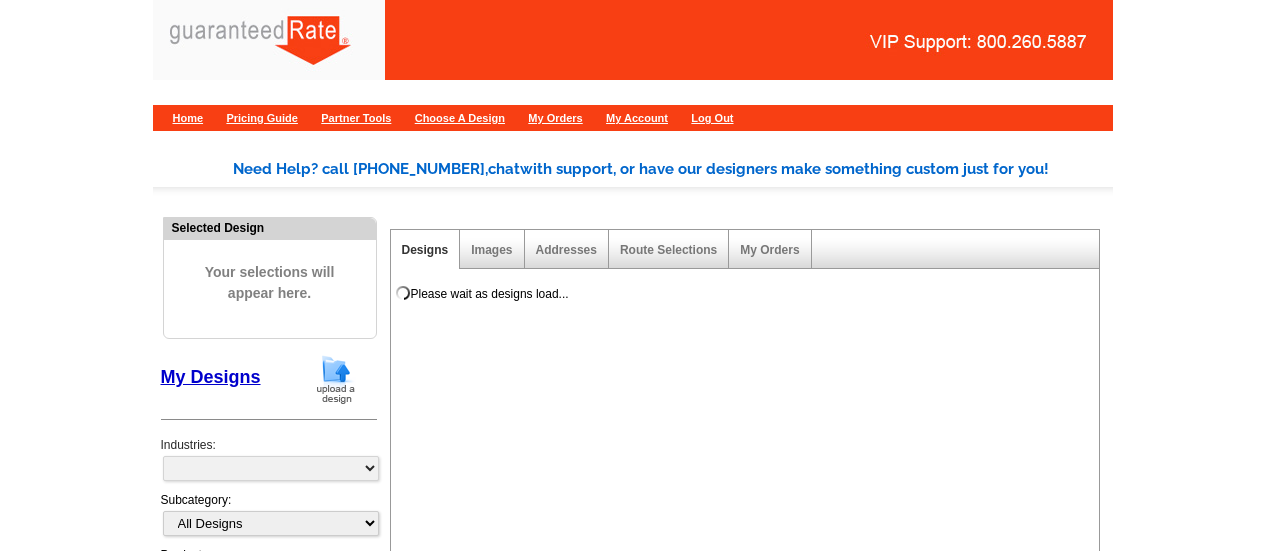 scroll, scrollTop: 0, scrollLeft: 0, axis: both 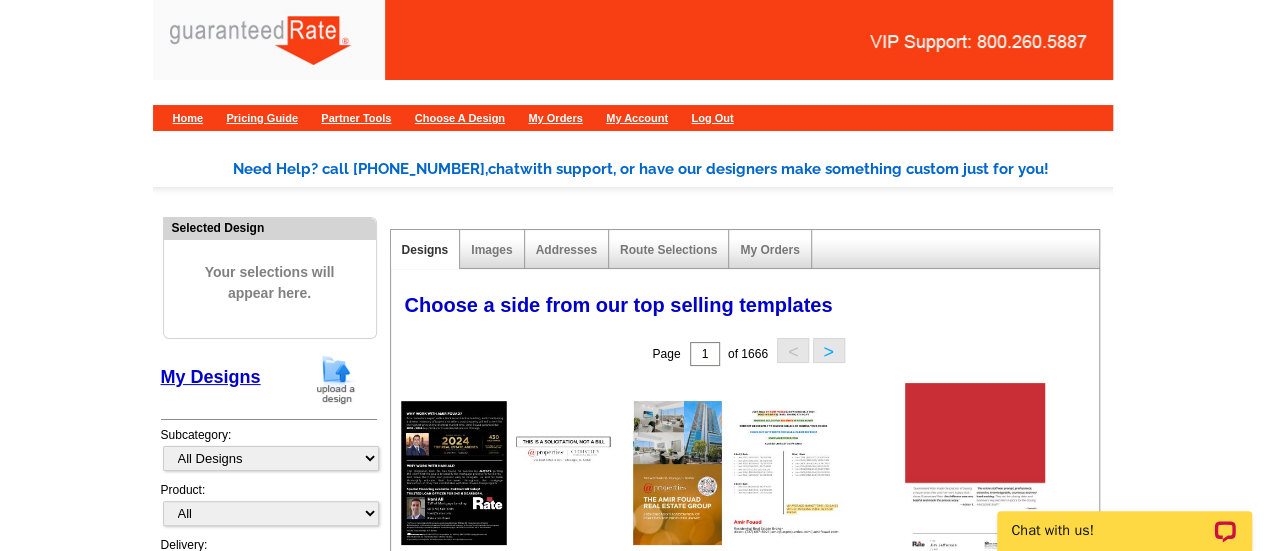 click at bounding box center (336, 379) 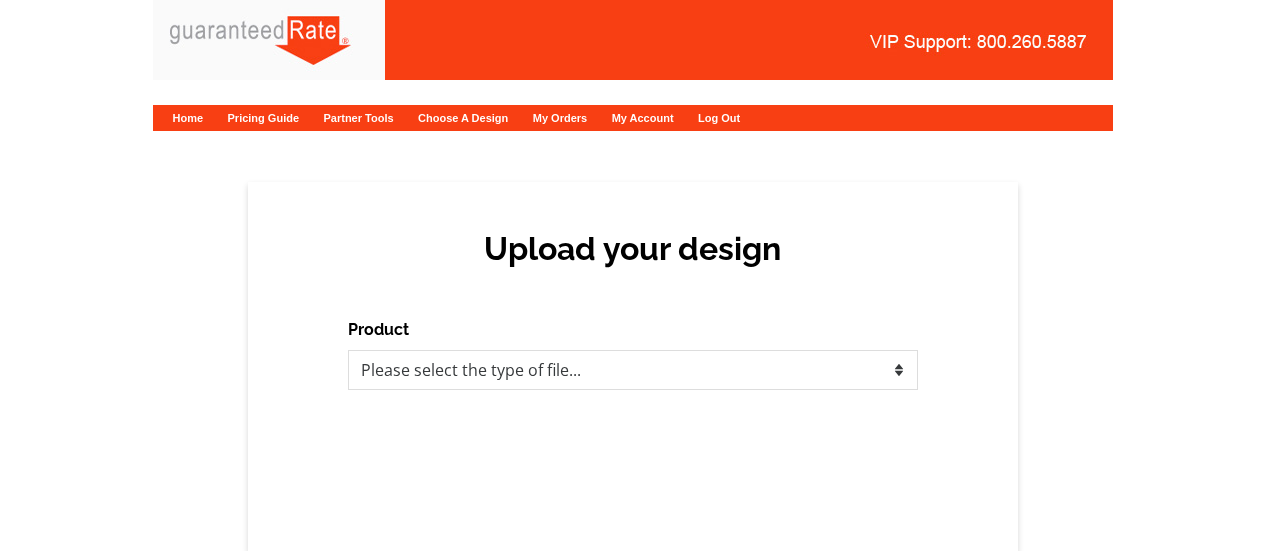 scroll, scrollTop: 0, scrollLeft: 0, axis: both 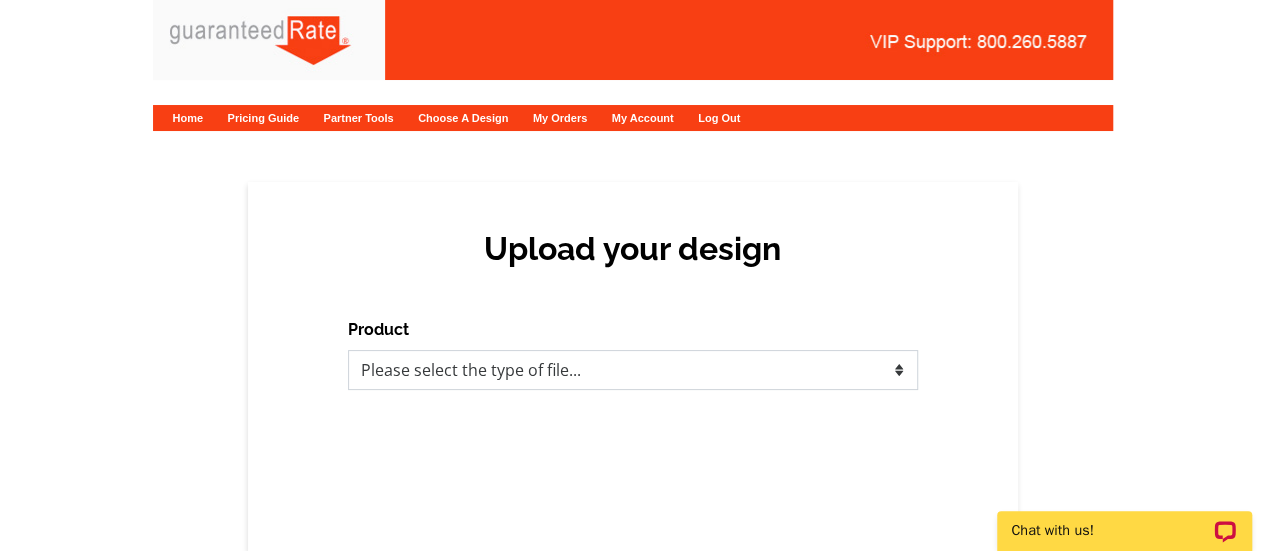 click on "Please select the type of file...
Postcards
Calendars
Business Cards
Letters and flyers
Greeting Cards" at bounding box center [633, 370] 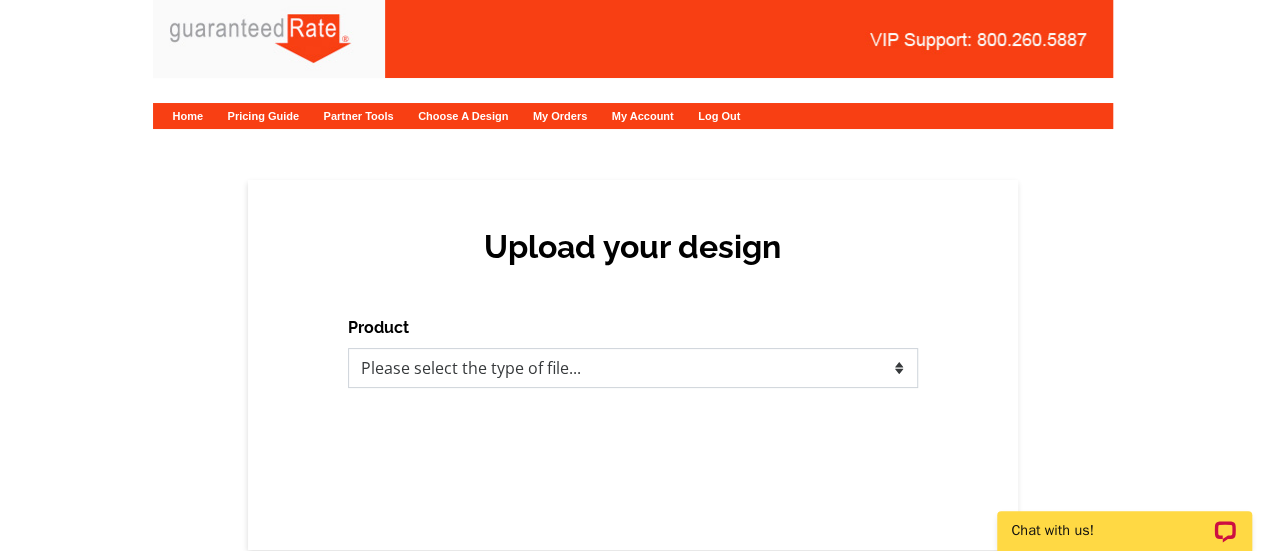 click on "Please select the type of file...
Postcards
Calendars
Business Cards
Letters and flyers
Greeting Cards" at bounding box center (633, 368) 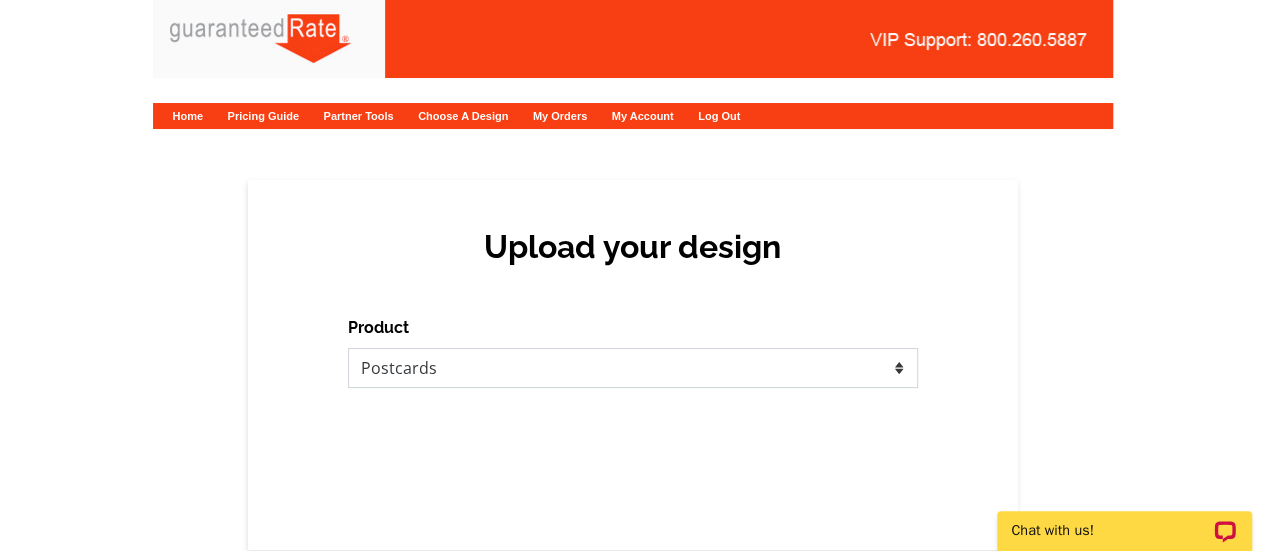click on "Please select the type of file...
Postcards
Calendars
Business Cards
Letters and flyers
Greeting Cards" at bounding box center (633, 368) 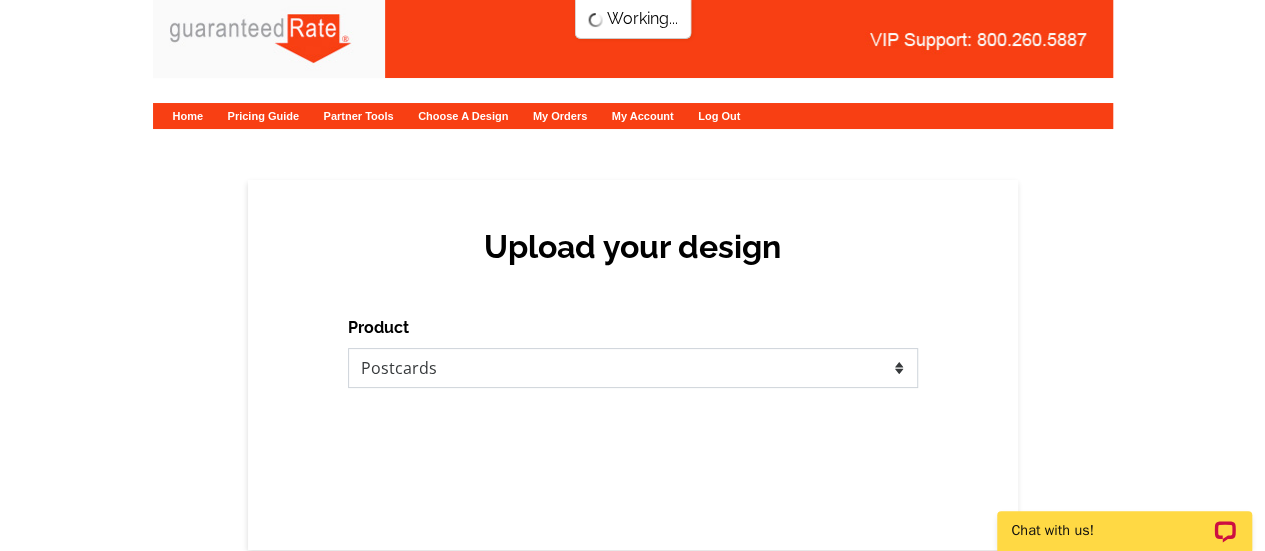 scroll, scrollTop: 0, scrollLeft: 0, axis: both 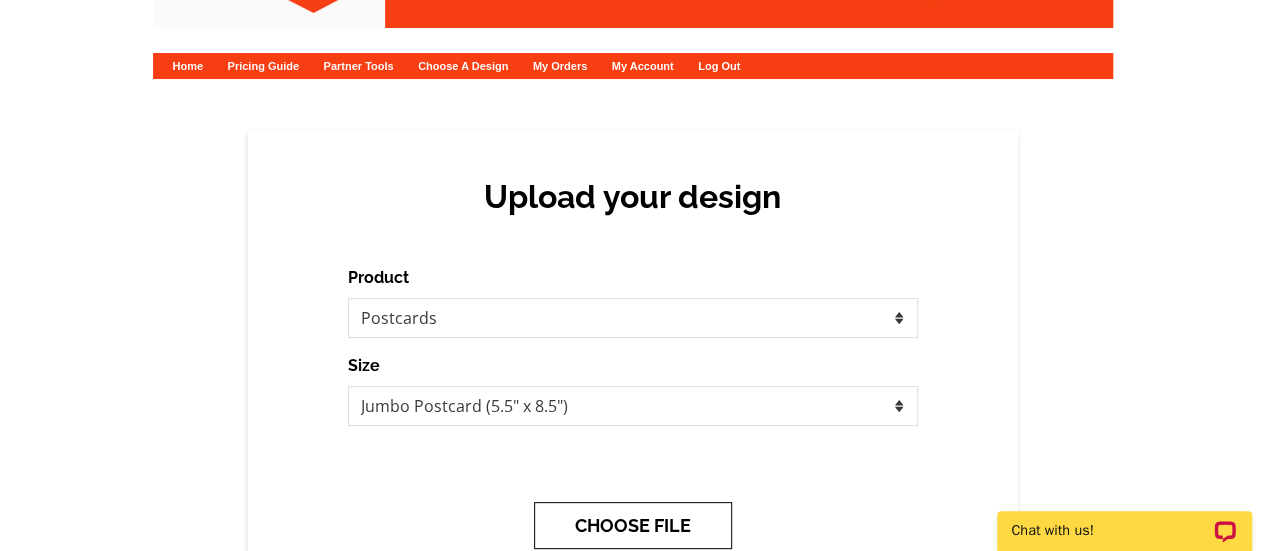 click on "CHOOSE FILE" at bounding box center (633, 525) 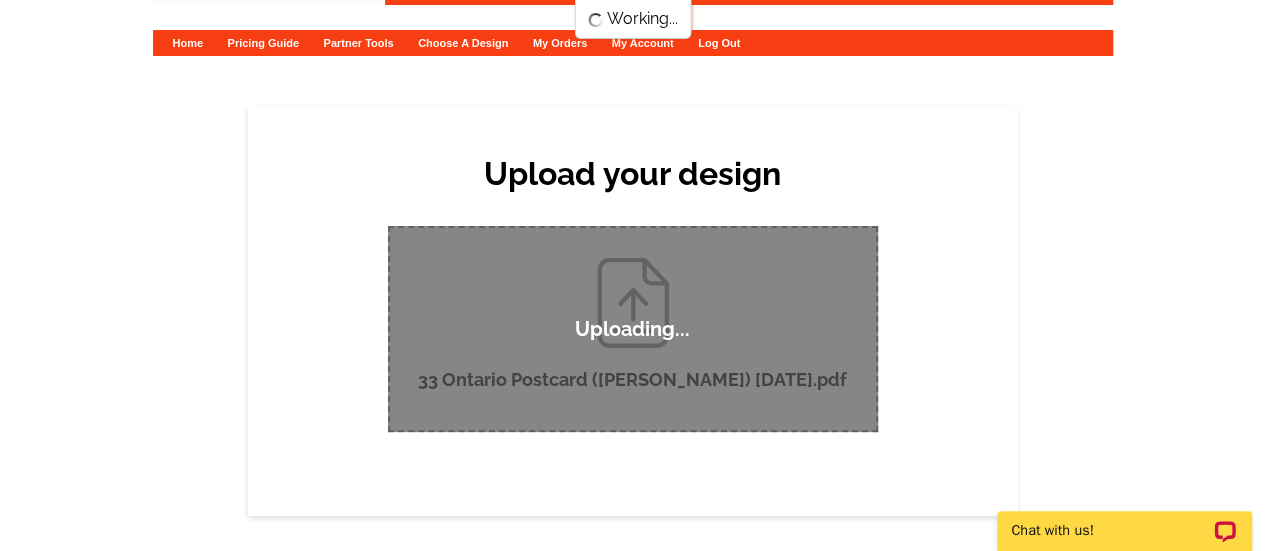 scroll, scrollTop: 84, scrollLeft: 0, axis: vertical 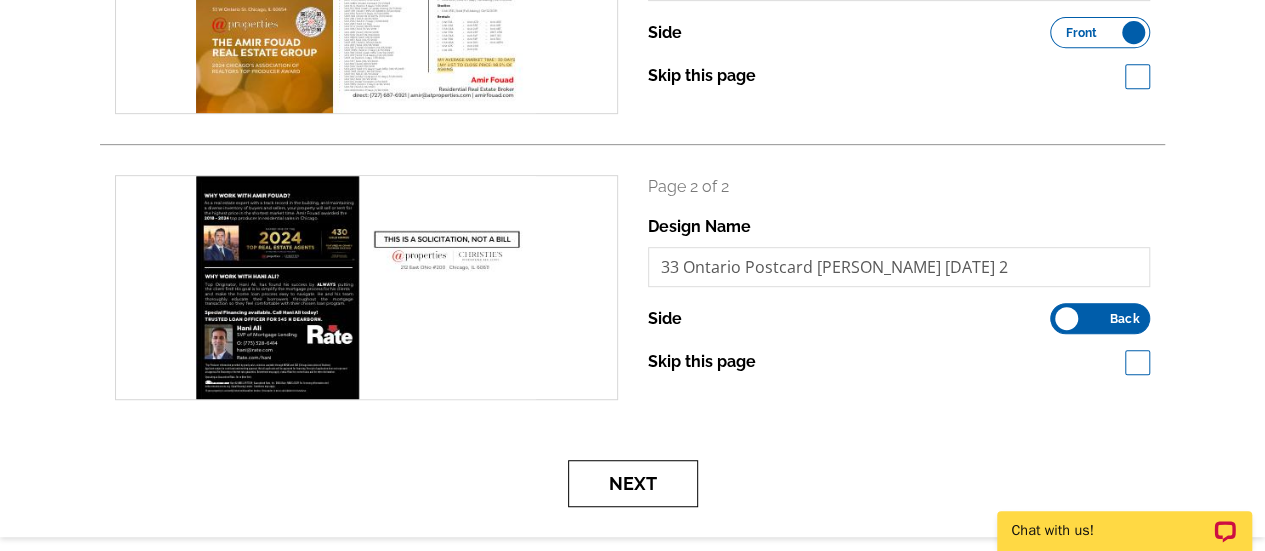 click on "Next" at bounding box center [633, 483] 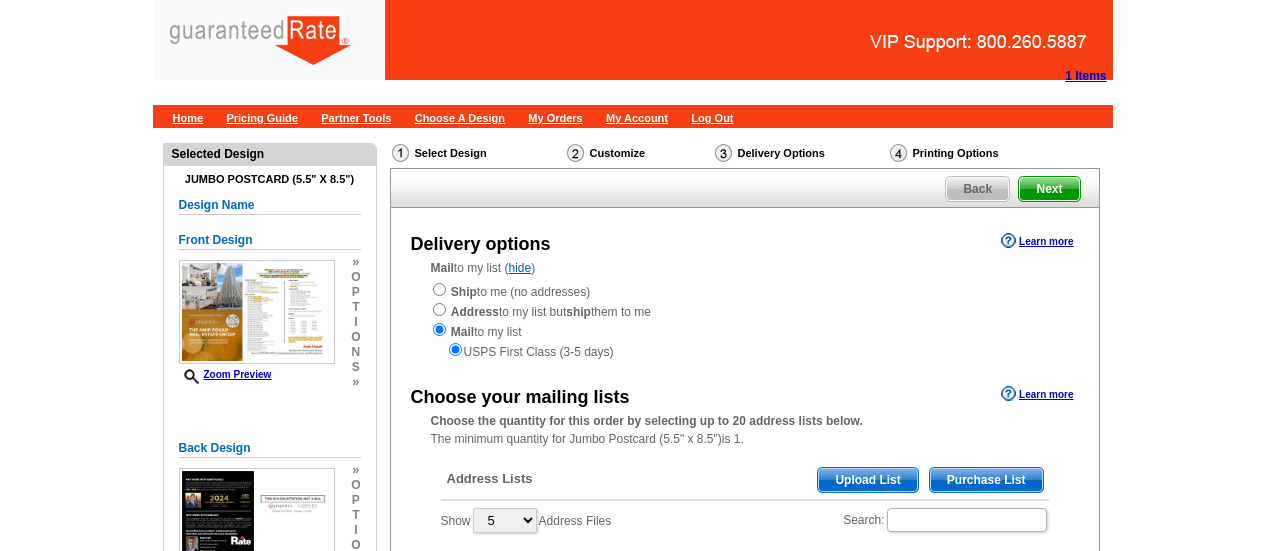 scroll, scrollTop: 0, scrollLeft: 0, axis: both 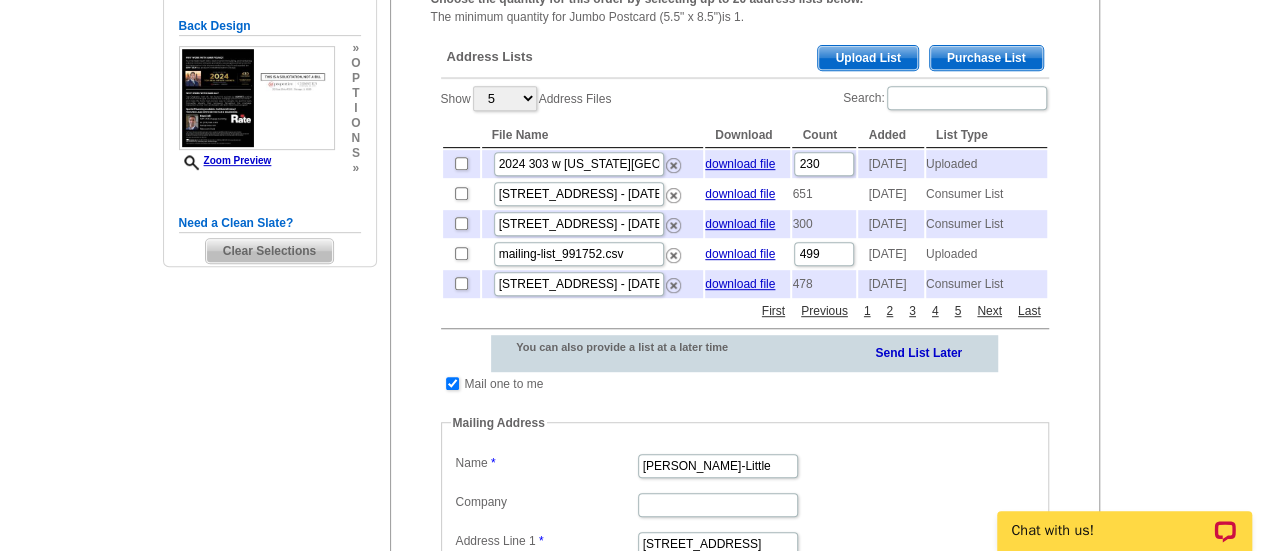 click on "Upload List" at bounding box center (867, 58) 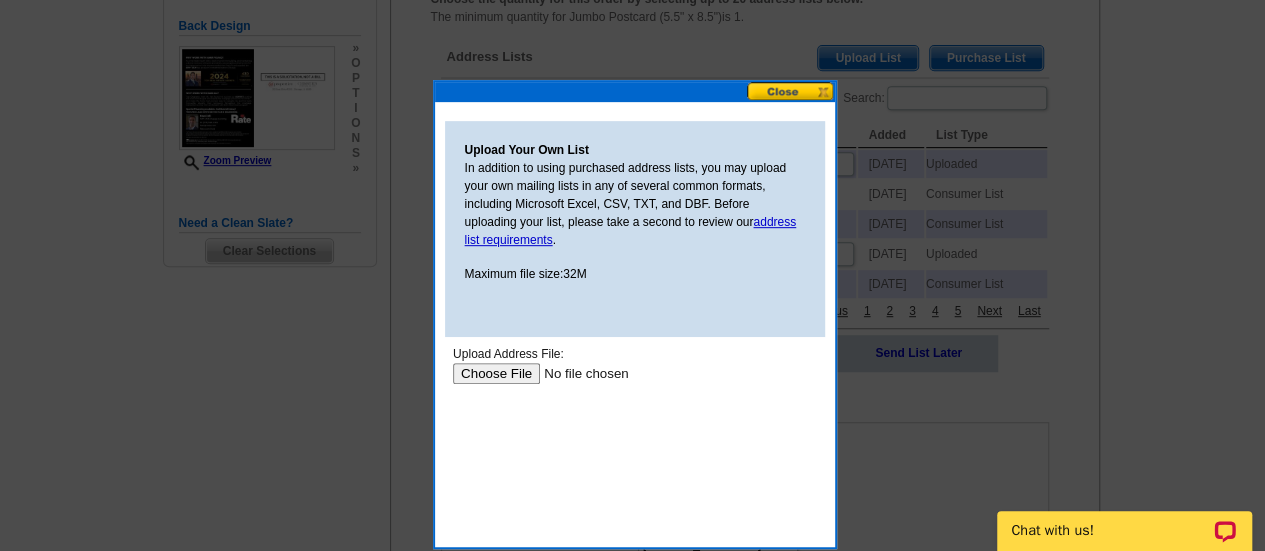 scroll, scrollTop: 0, scrollLeft: 0, axis: both 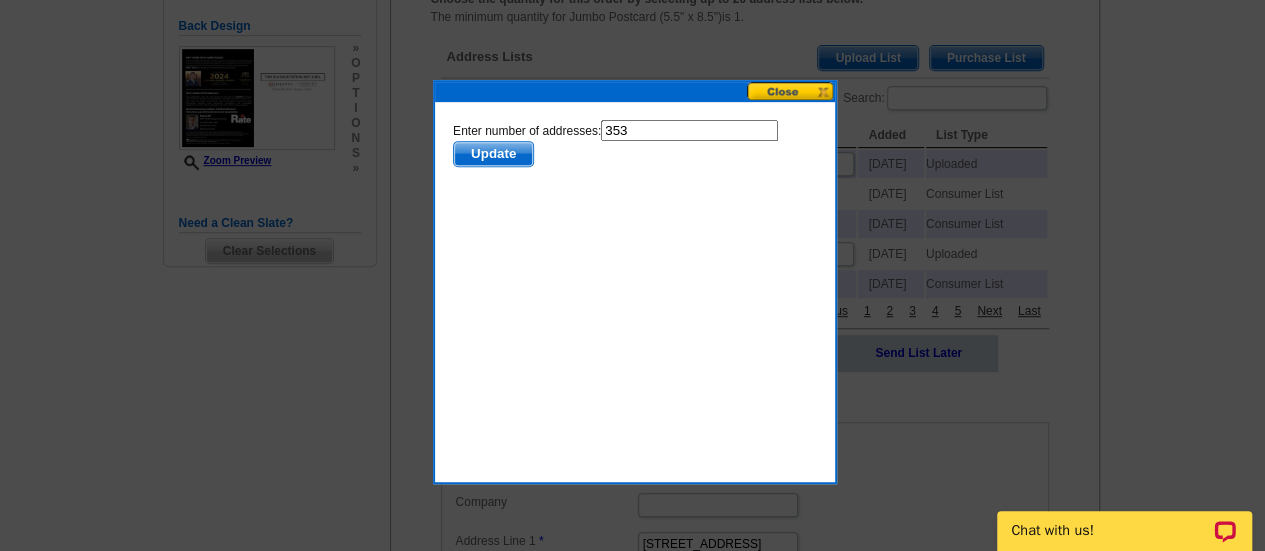 click on "353" at bounding box center (688, 130) 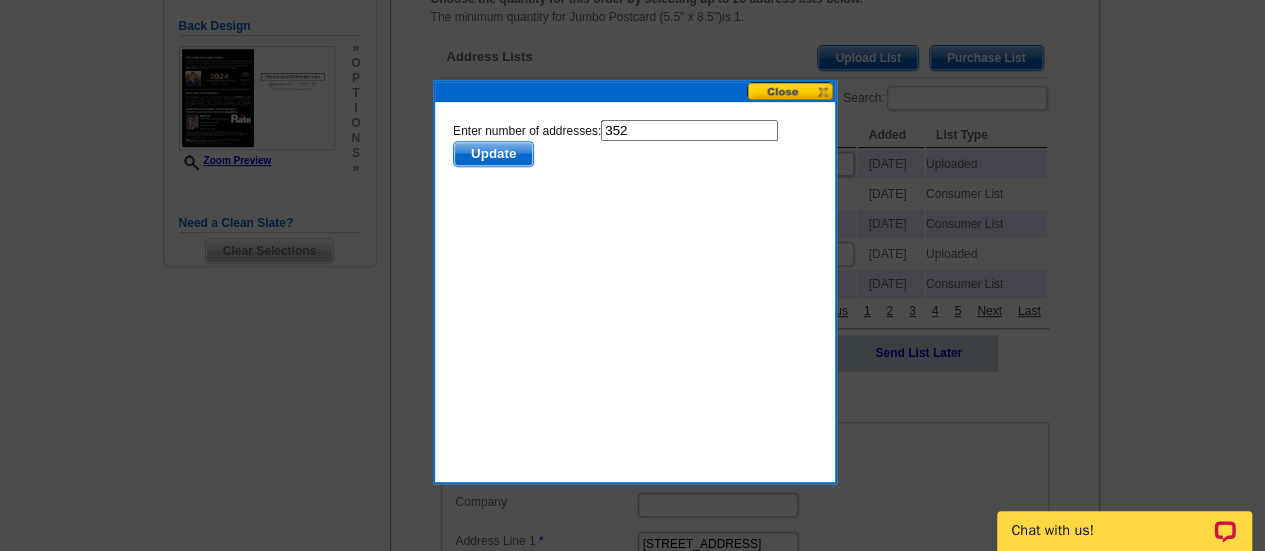 type on "352" 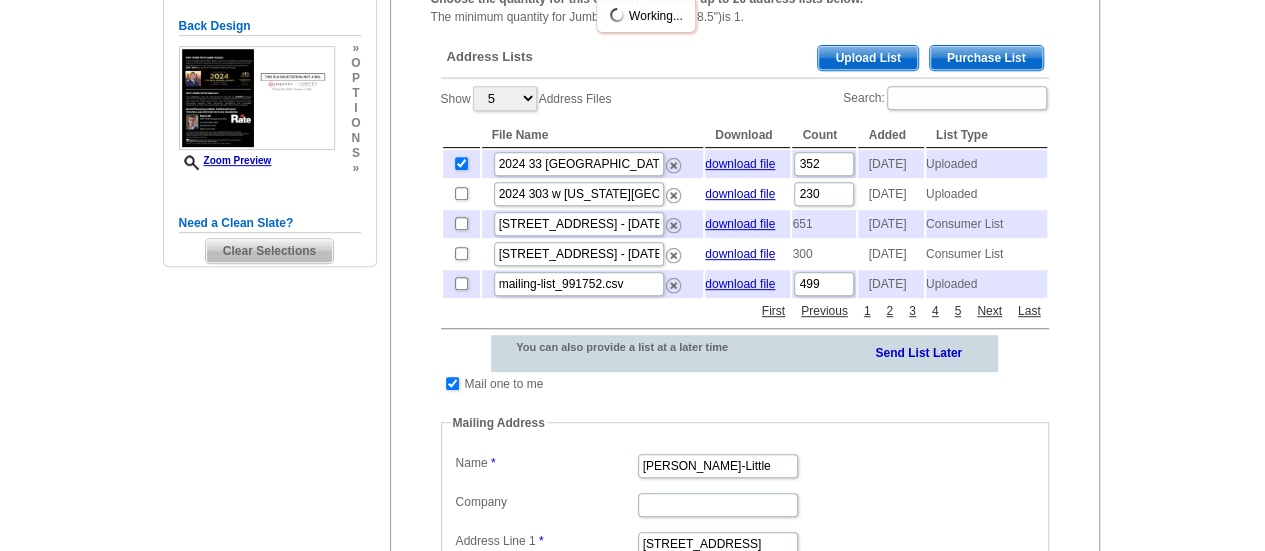 scroll, scrollTop: 422, scrollLeft: 0, axis: vertical 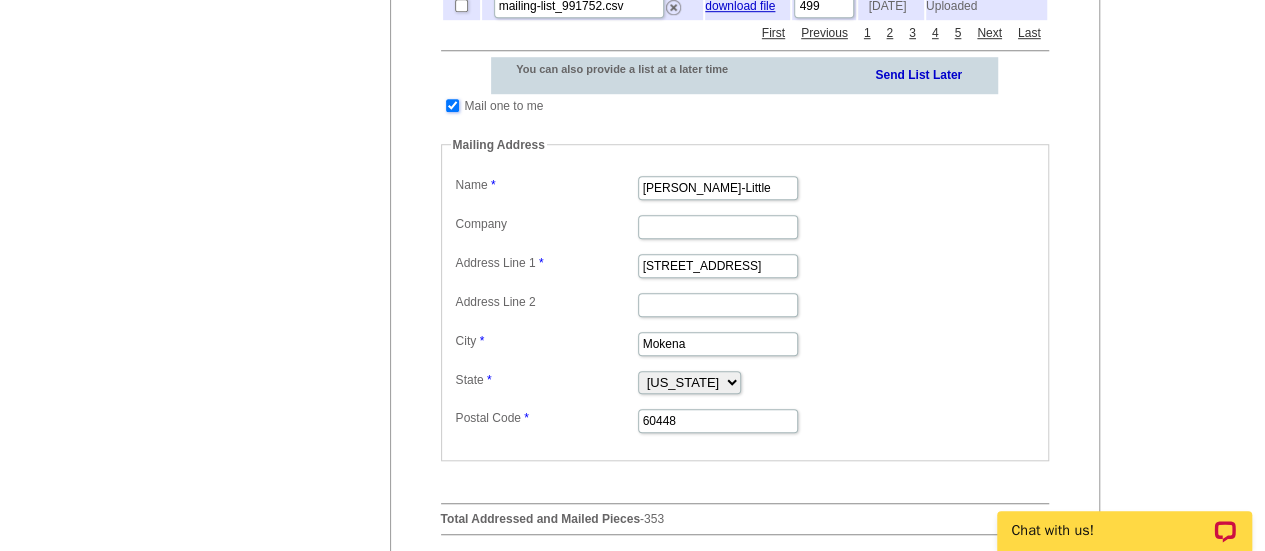 click at bounding box center (452, 105) 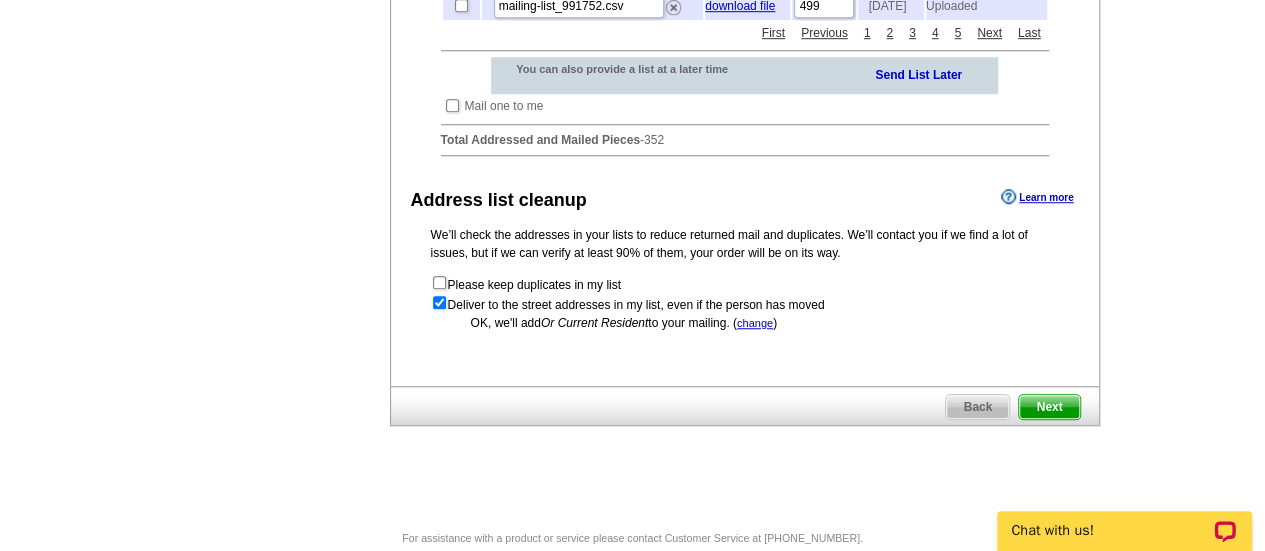 click on "Next" at bounding box center (1049, 407) 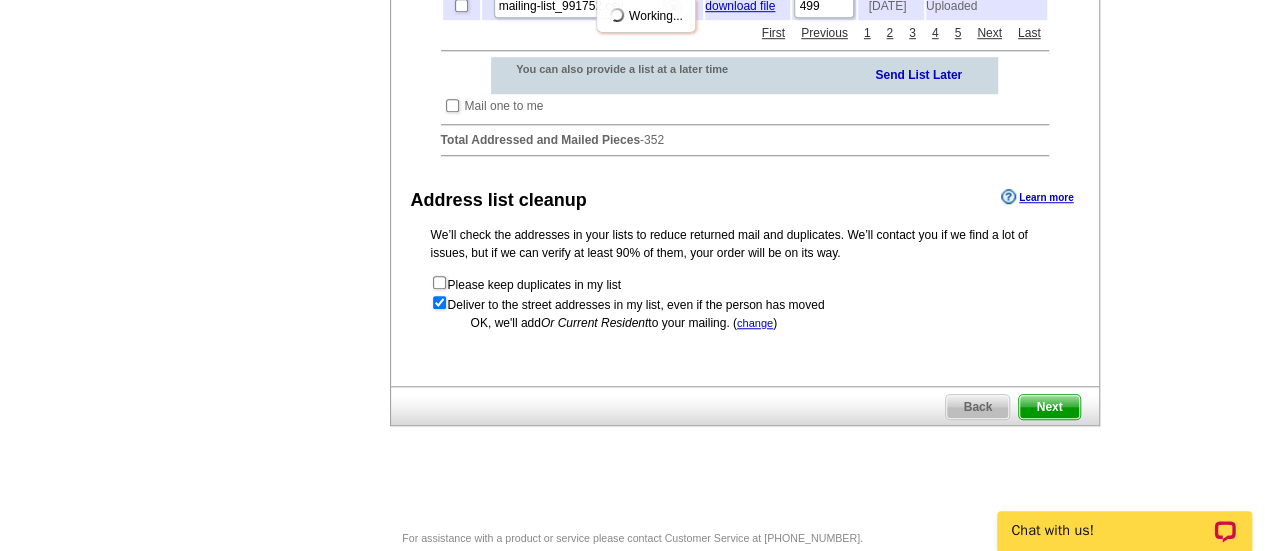scroll, scrollTop: 0, scrollLeft: 0, axis: both 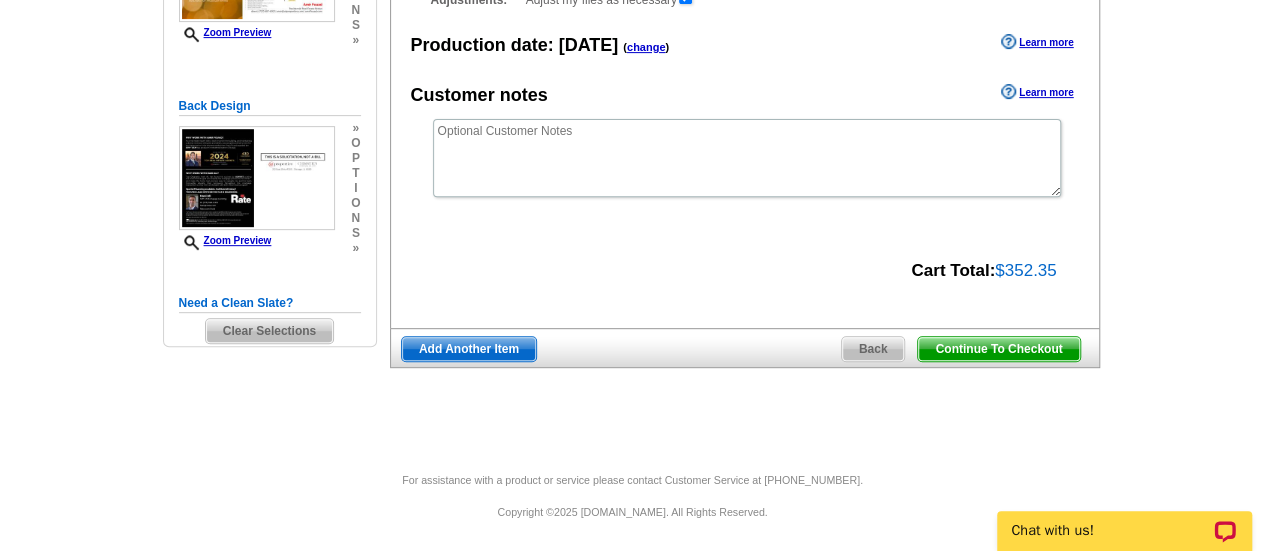 click on "Continue To Checkout" at bounding box center [998, 349] 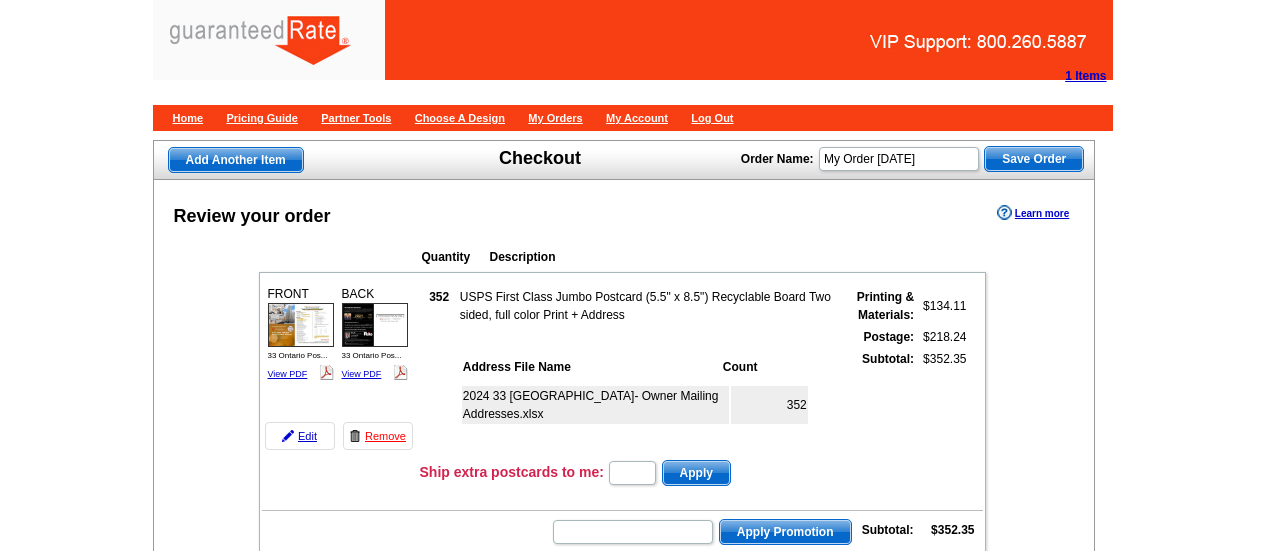 scroll, scrollTop: 0, scrollLeft: 0, axis: both 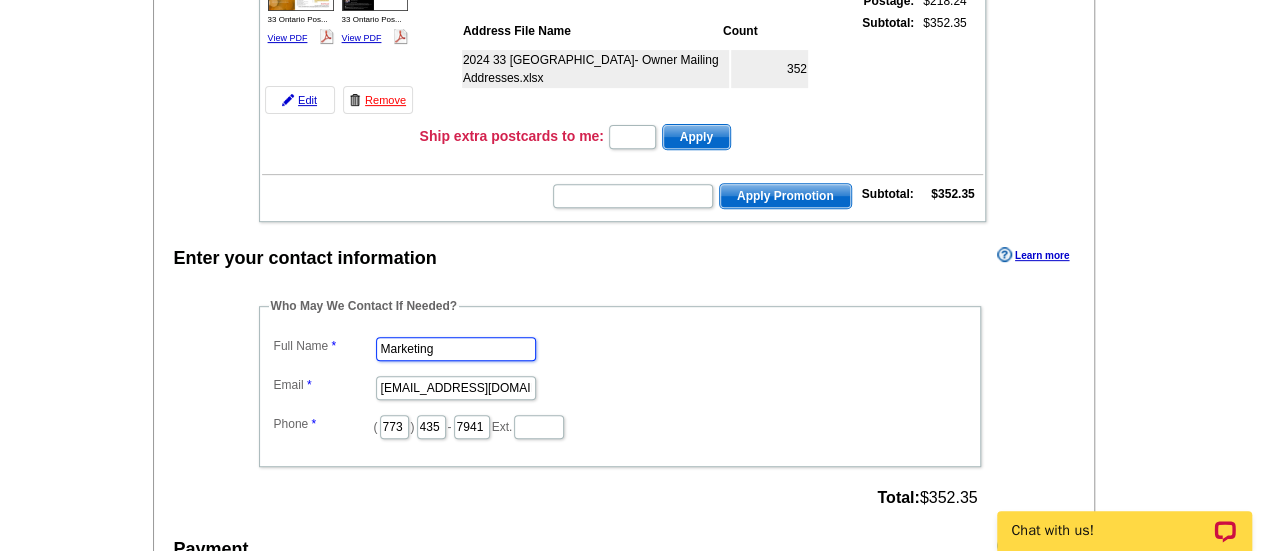 click on "Marketing" at bounding box center [456, 349] 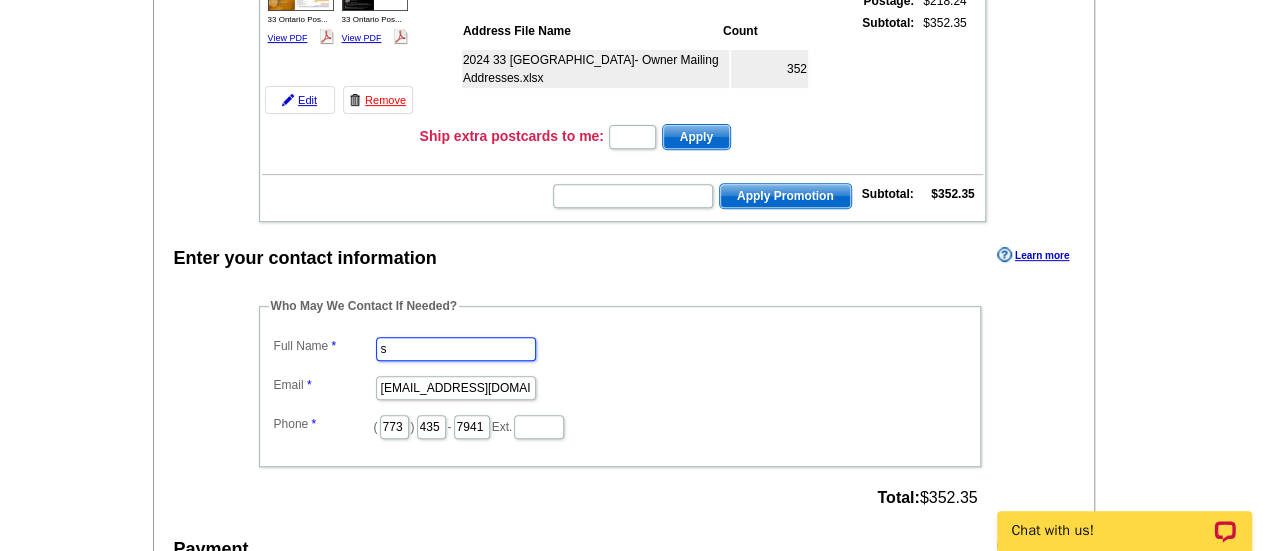 type on "[PERSON_NAME]" 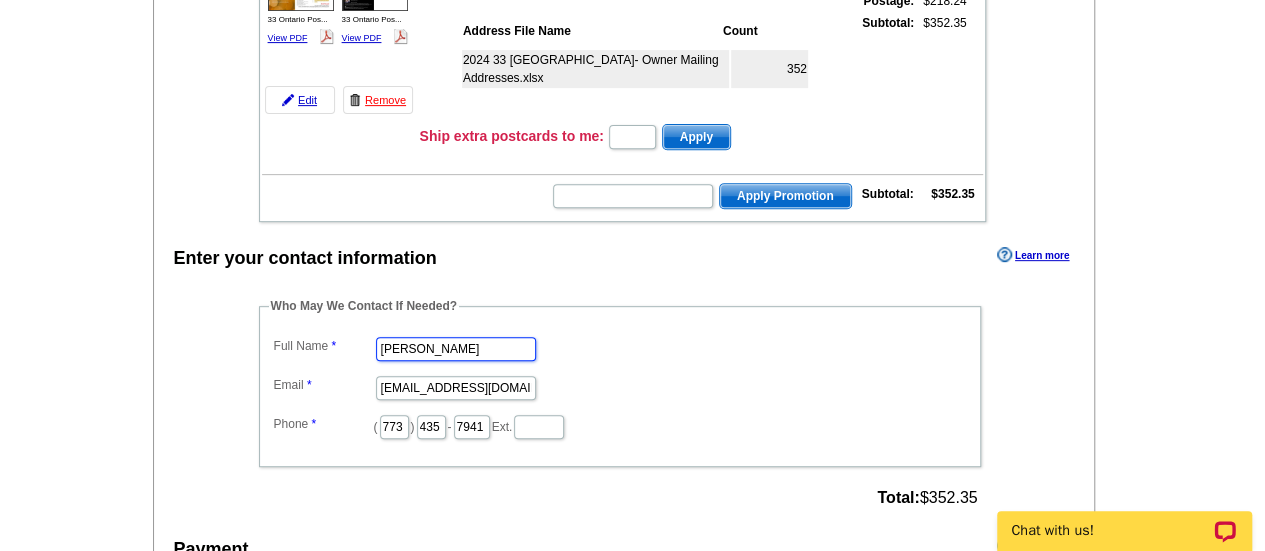 scroll, scrollTop: 0, scrollLeft: 0, axis: both 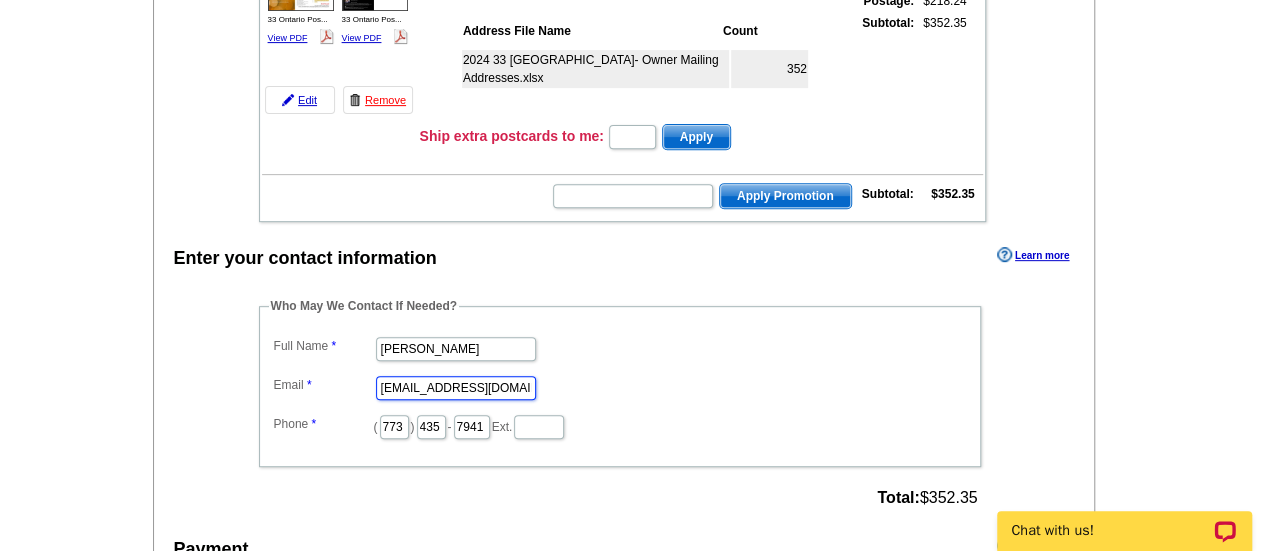 click on "marketing@guaranteedrate.com" at bounding box center [456, 388] 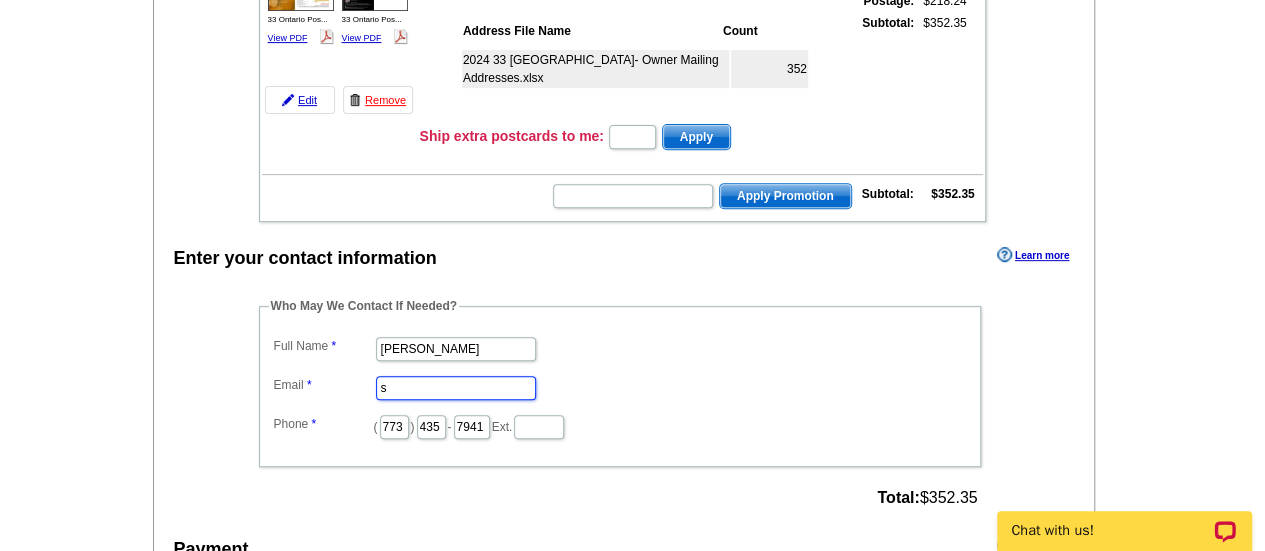 type on "[PERSON_NAME][EMAIL_ADDRESS][PERSON_NAME][DOMAIN_NAME]" 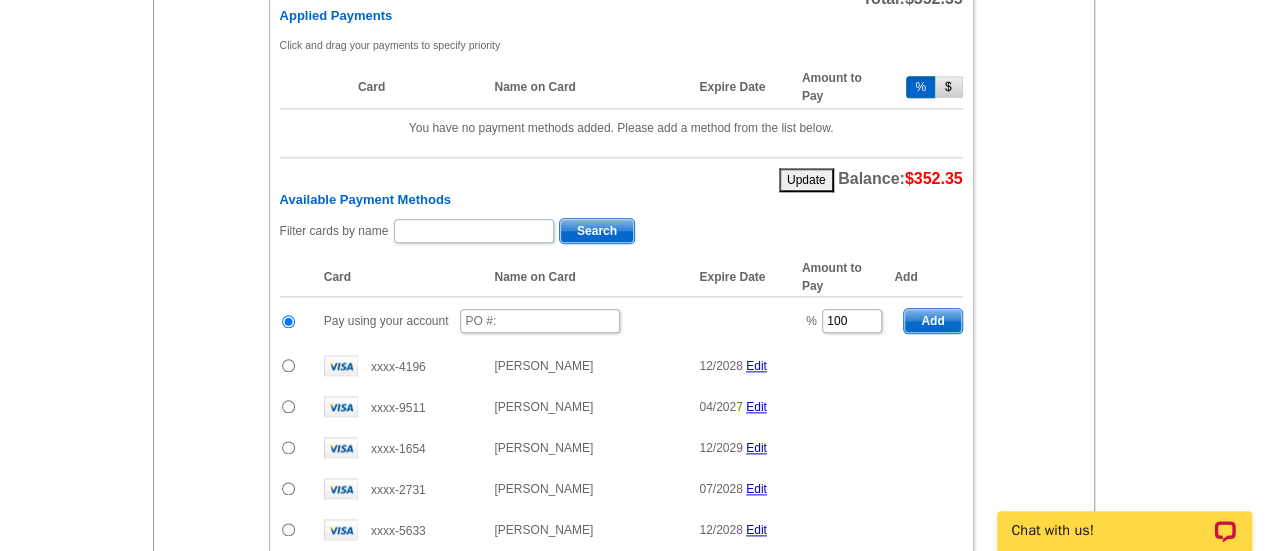 scroll, scrollTop: 990, scrollLeft: 0, axis: vertical 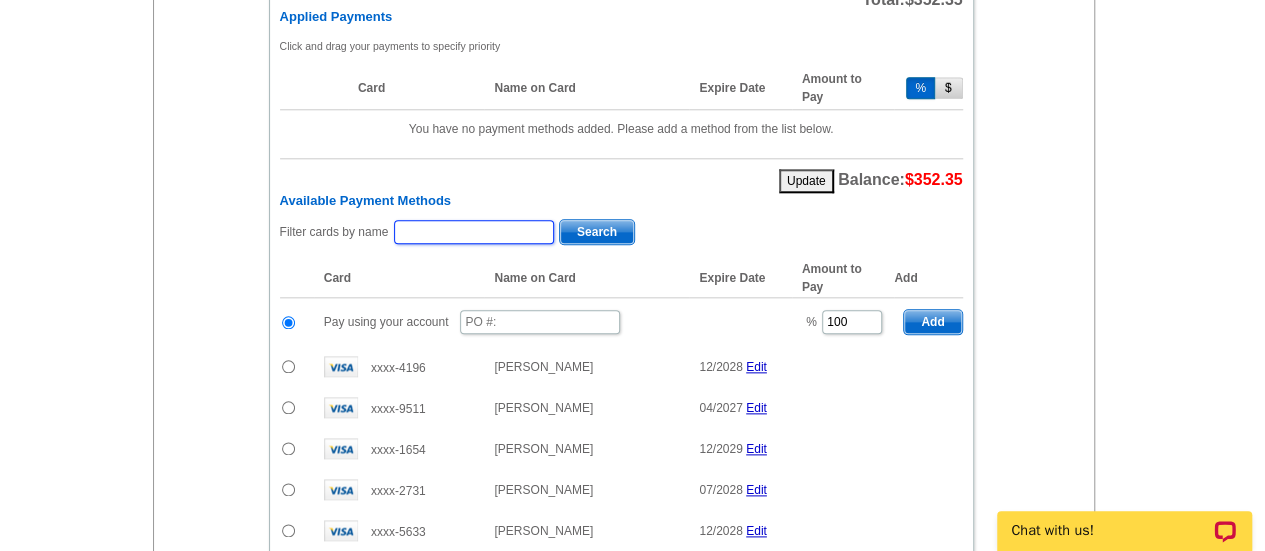 click at bounding box center (474, 232) 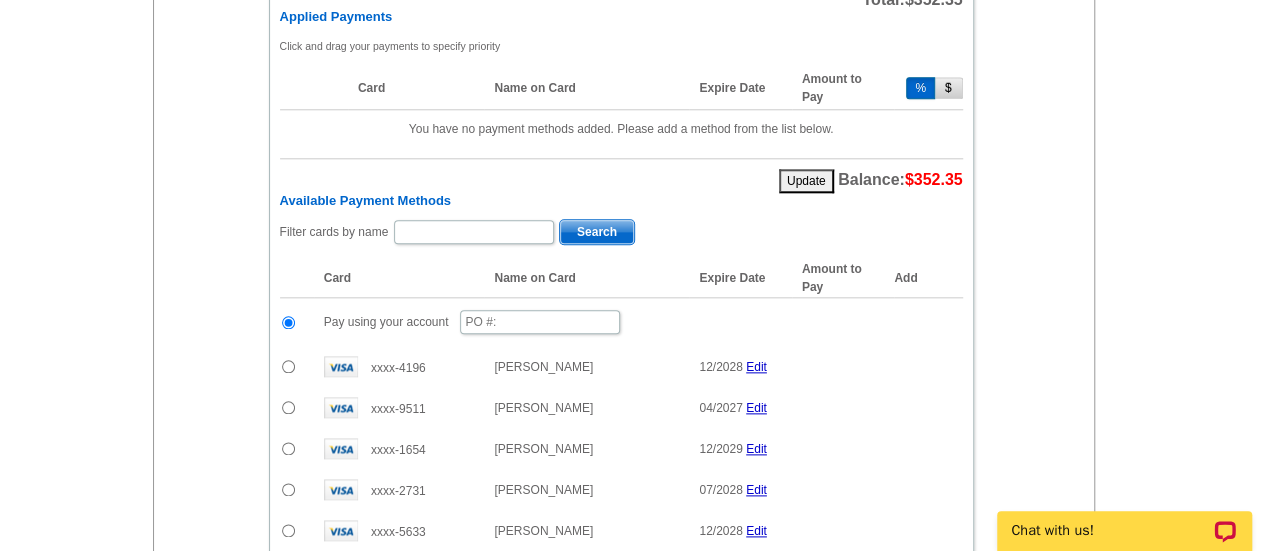 click on "Card" at bounding box center [399, 278] 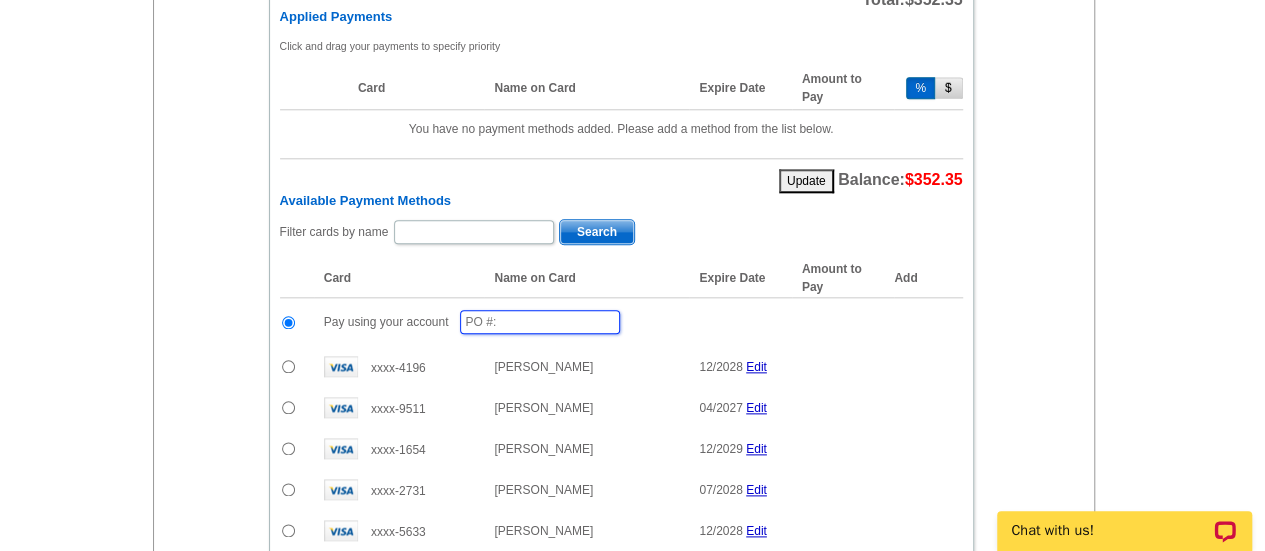 click at bounding box center [540, 322] 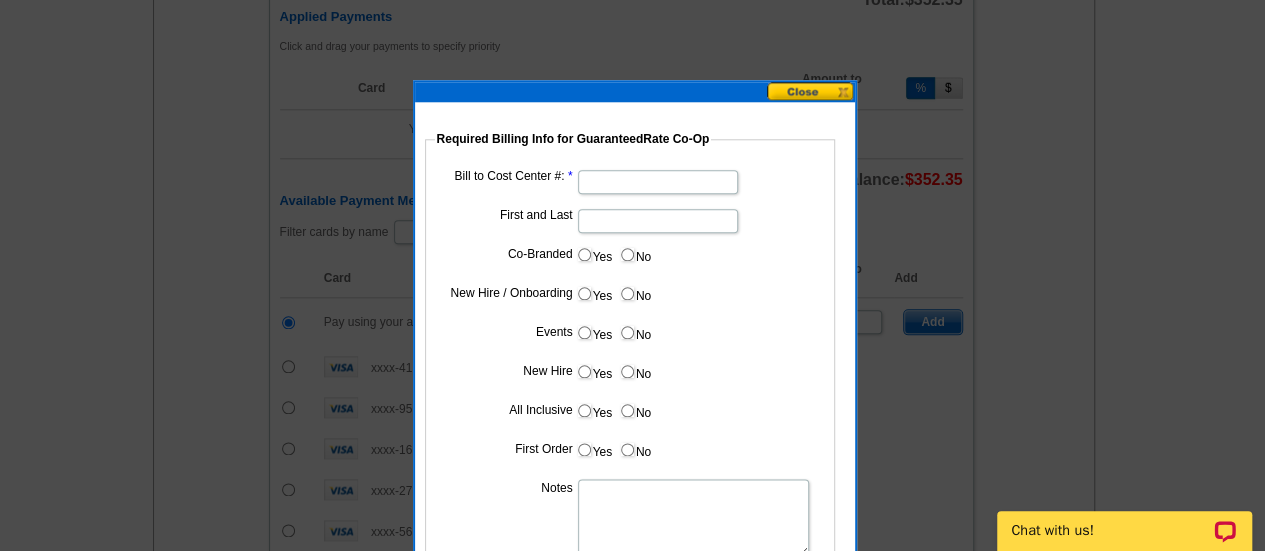 type on "07302025_215_sb" 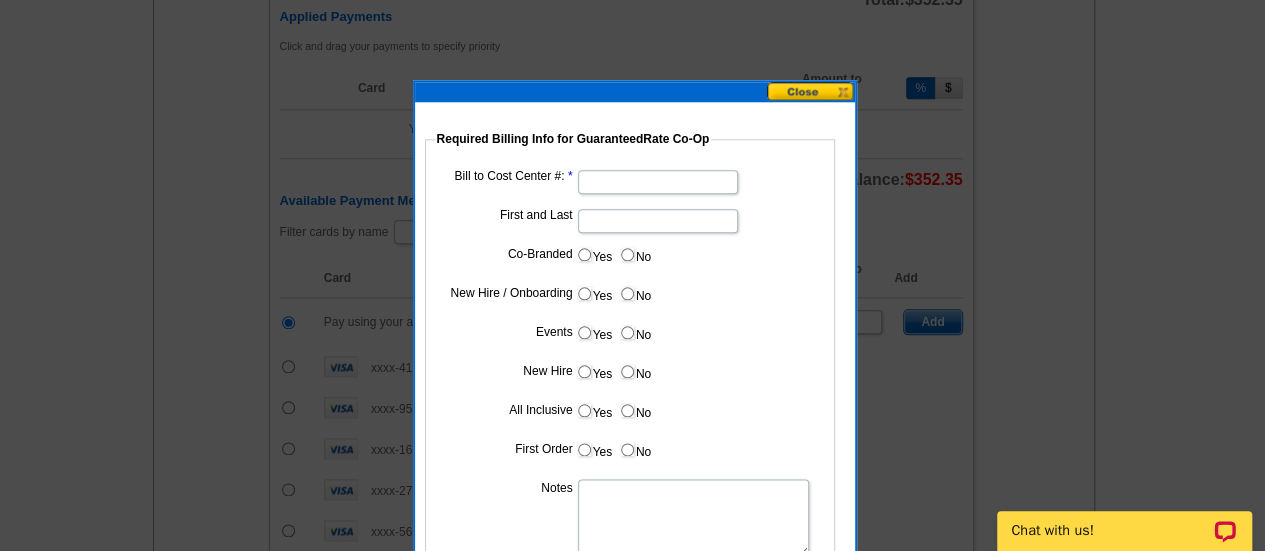 click on "Bill to Cost Center #:" at bounding box center [658, 182] 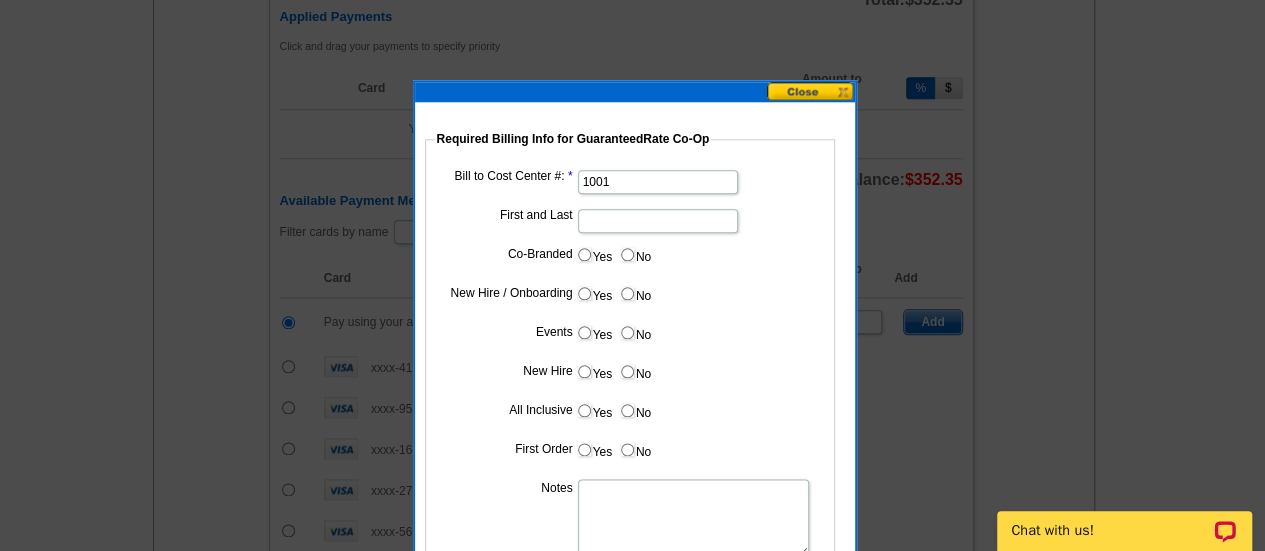 type on "1001" 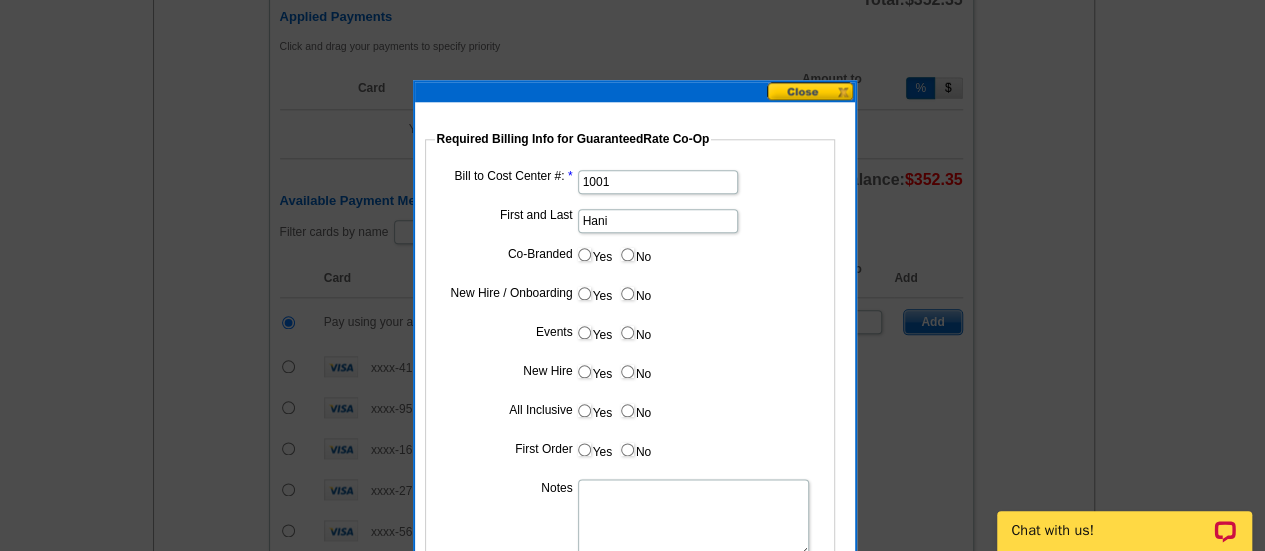 type on "Hani Ali" 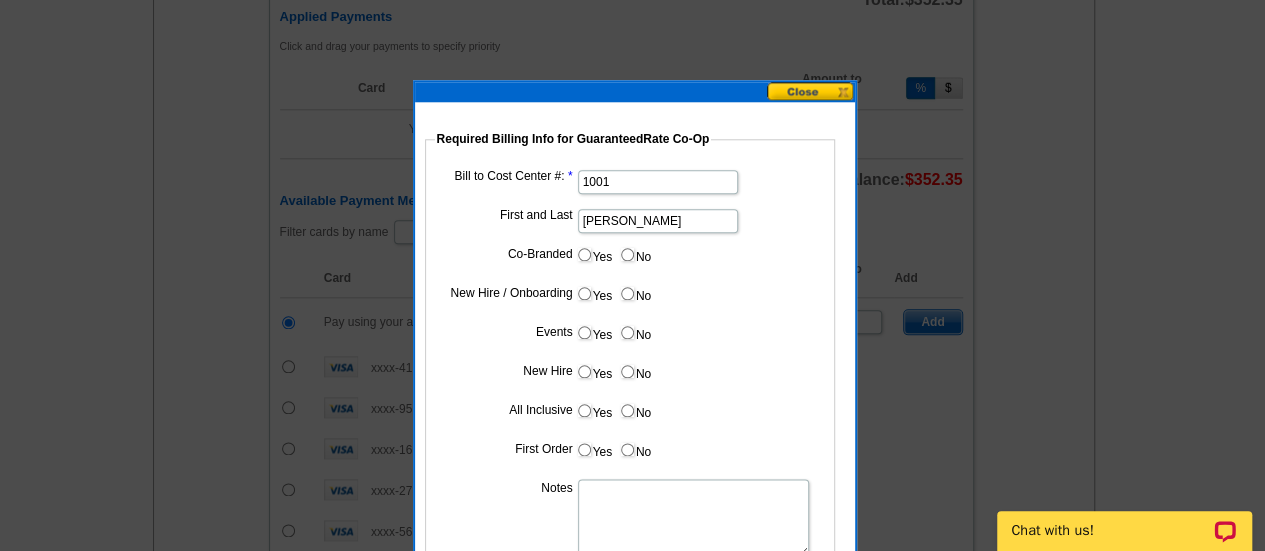 click on "Yes" at bounding box center [584, 254] 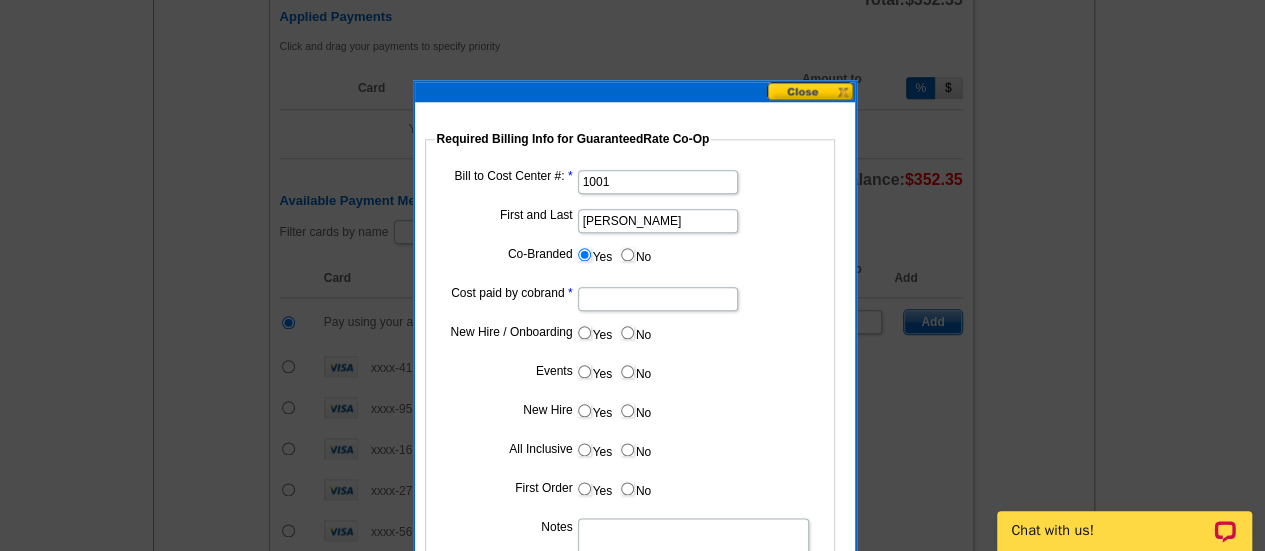 click on "Cost paid by cobrand" at bounding box center (658, 299) 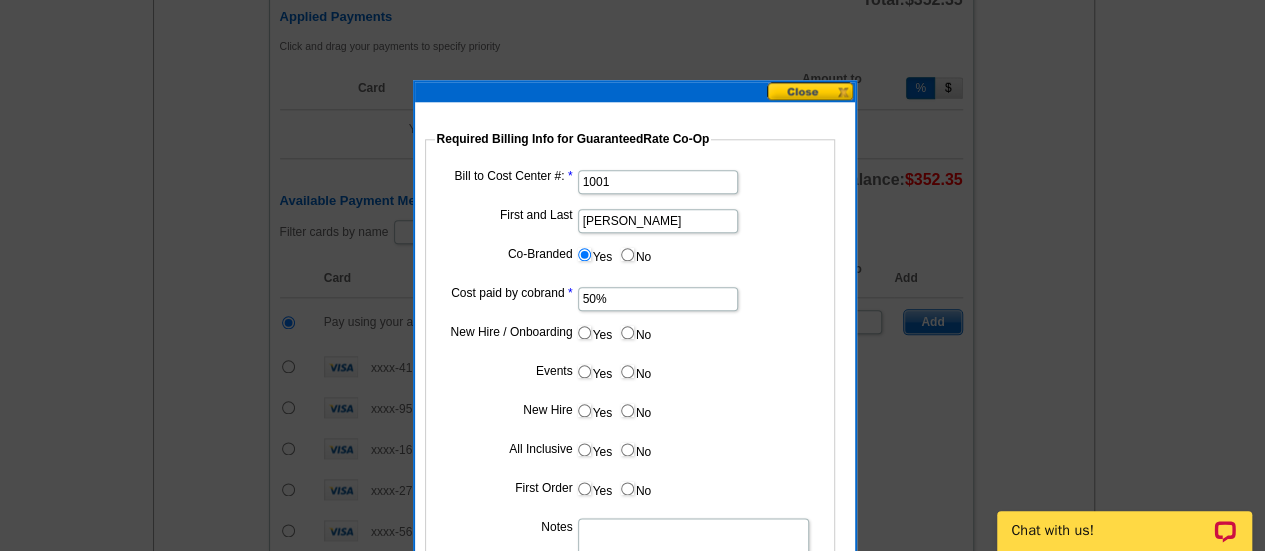 click on "50%" at bounding box center (658, 299) 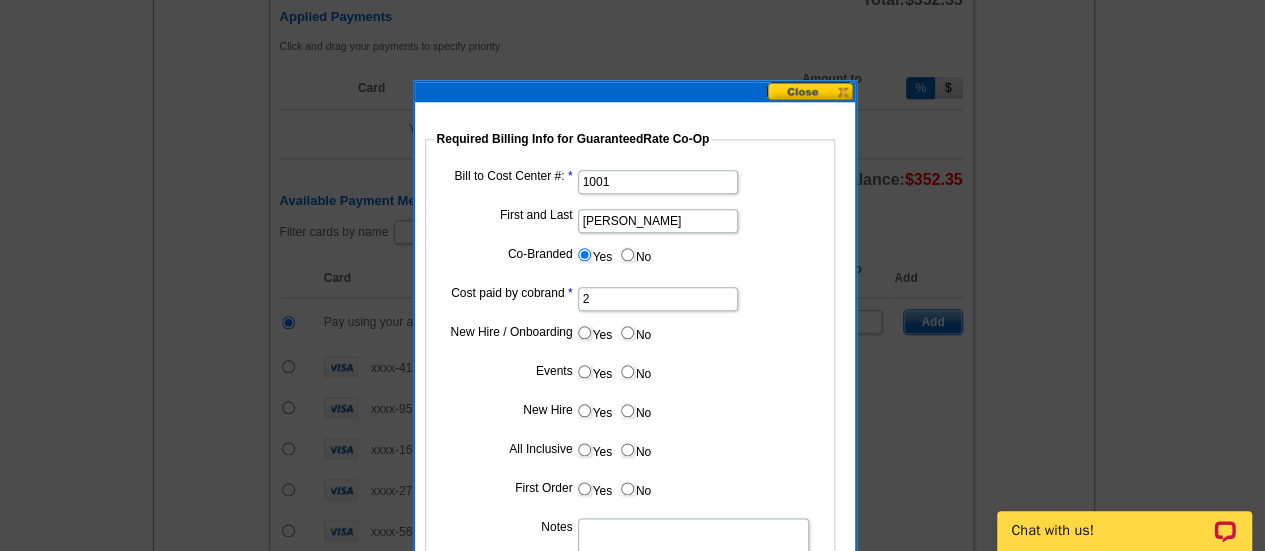 type on "25%" 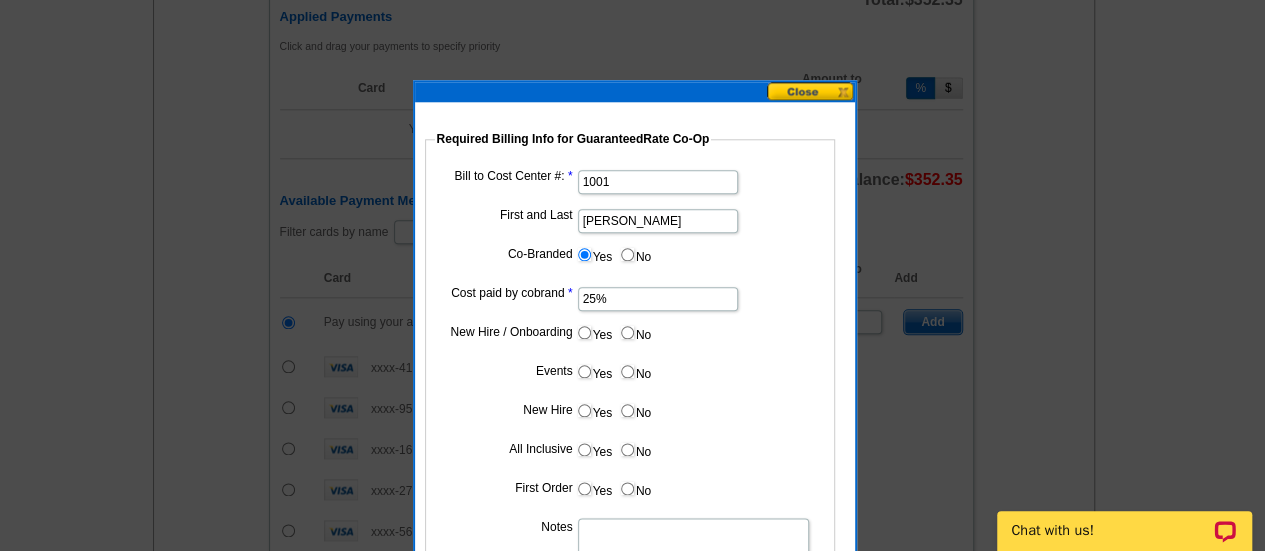 click on "No" at bounding box center (627, 332) 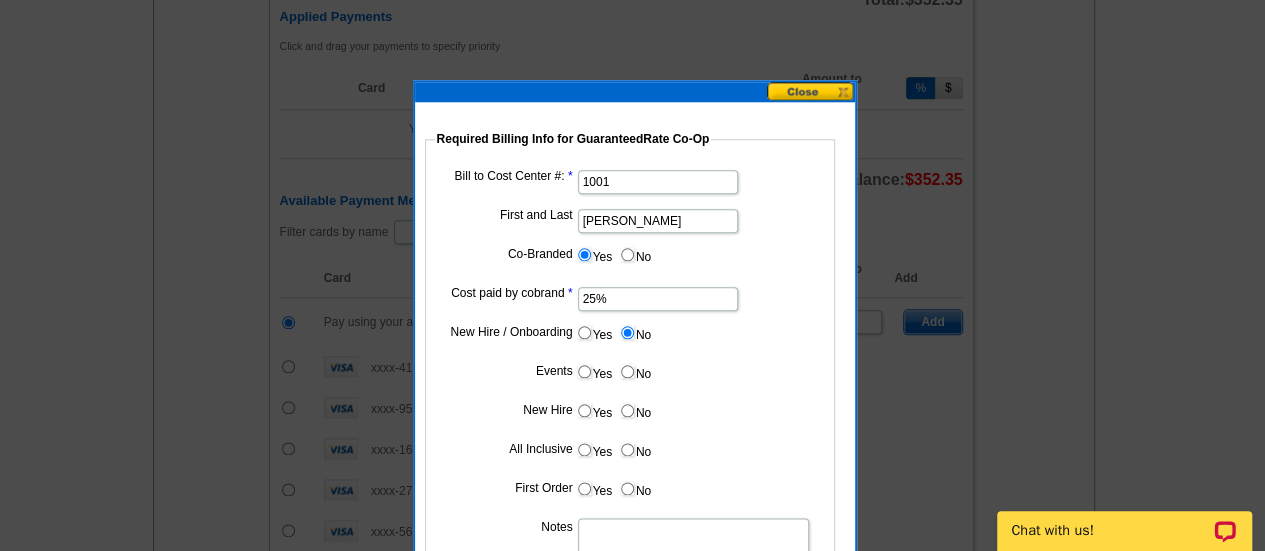 click on "No" at bounding box center (627, 371) 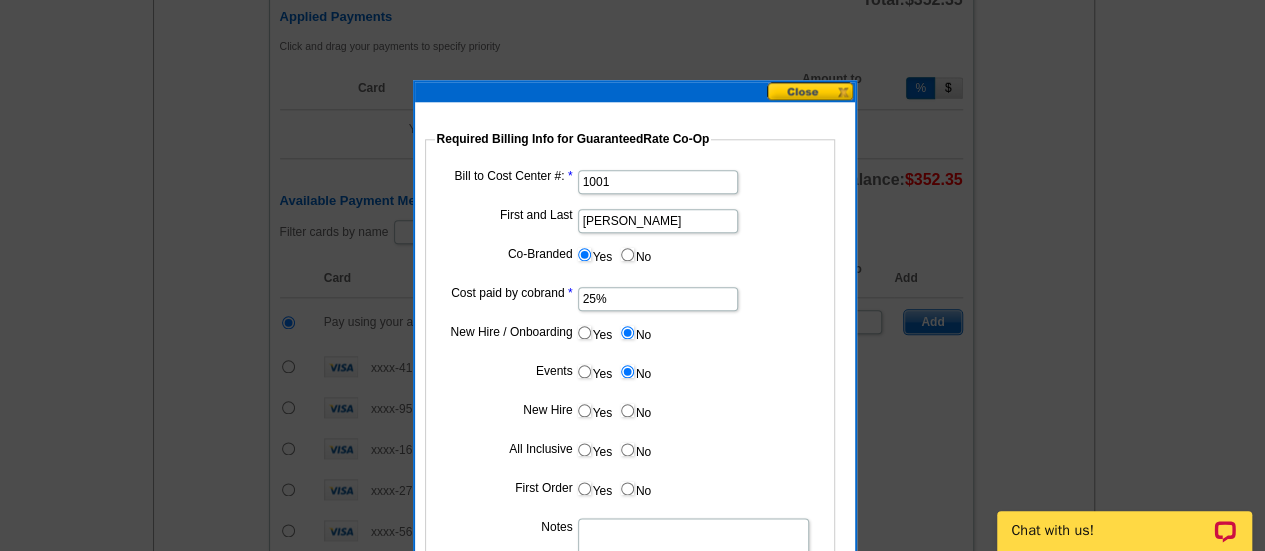 click on "No" at bounding box center (627, 410) 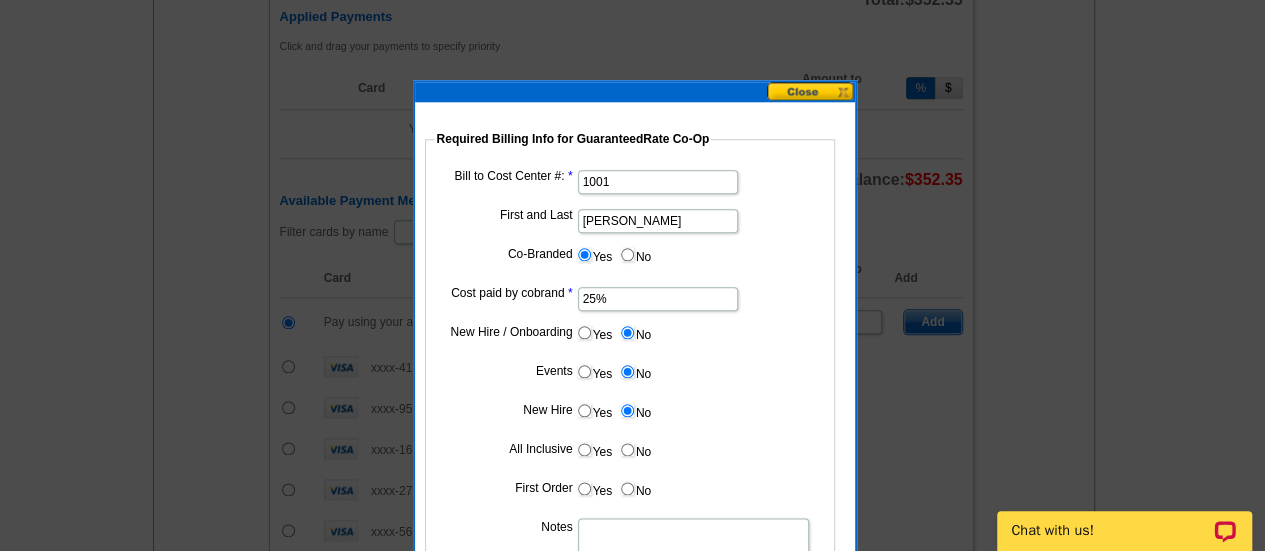 click on "No" at bounding box center [627, 449] 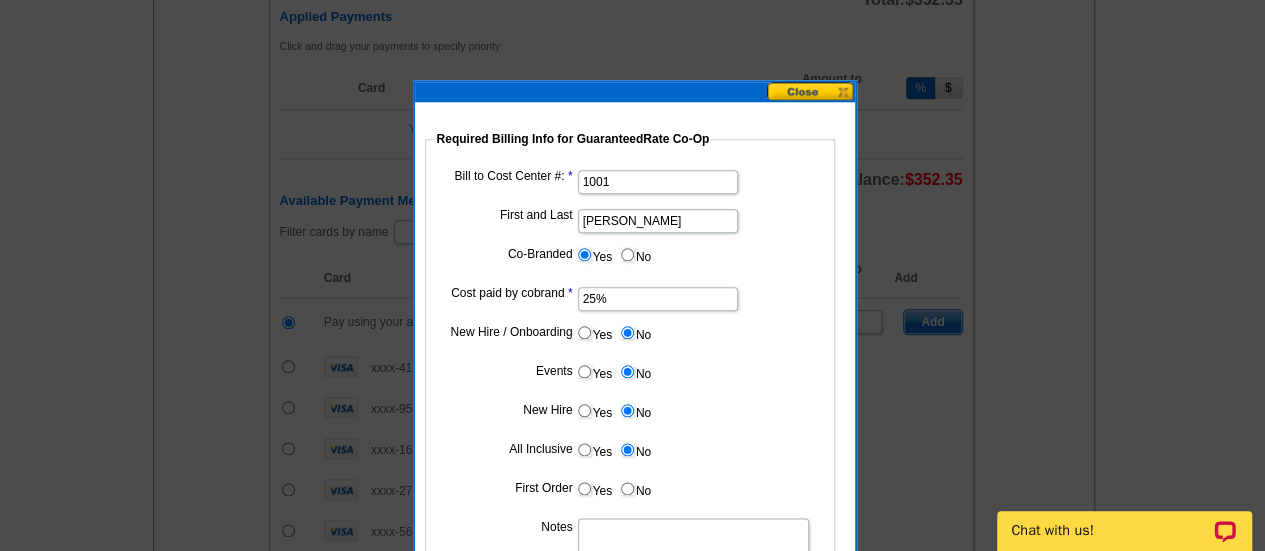 click on "No" at bounding box center (627, 488) 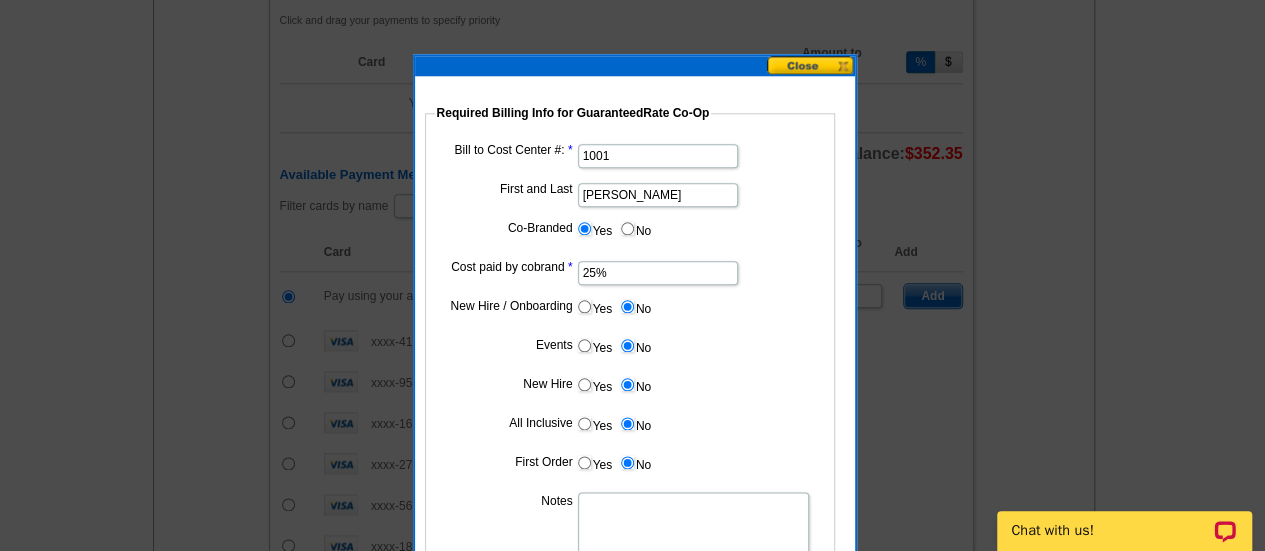 scroll, scrollTop: 1017, scrollLeft: 0, axis: vertical 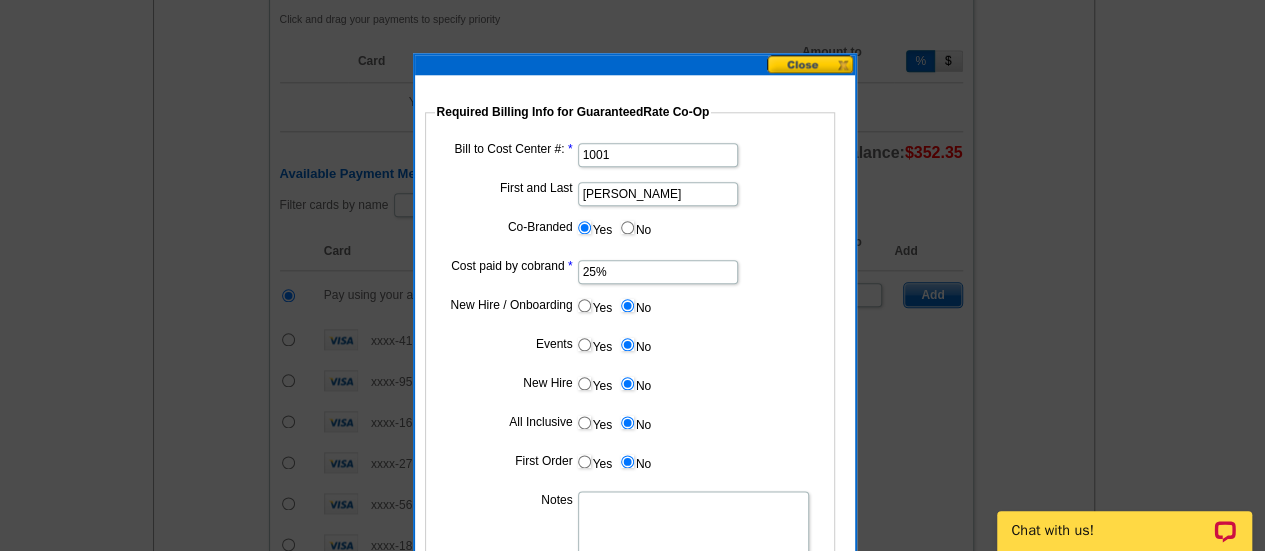 click on "Notes" at bounding box center [693, 530] 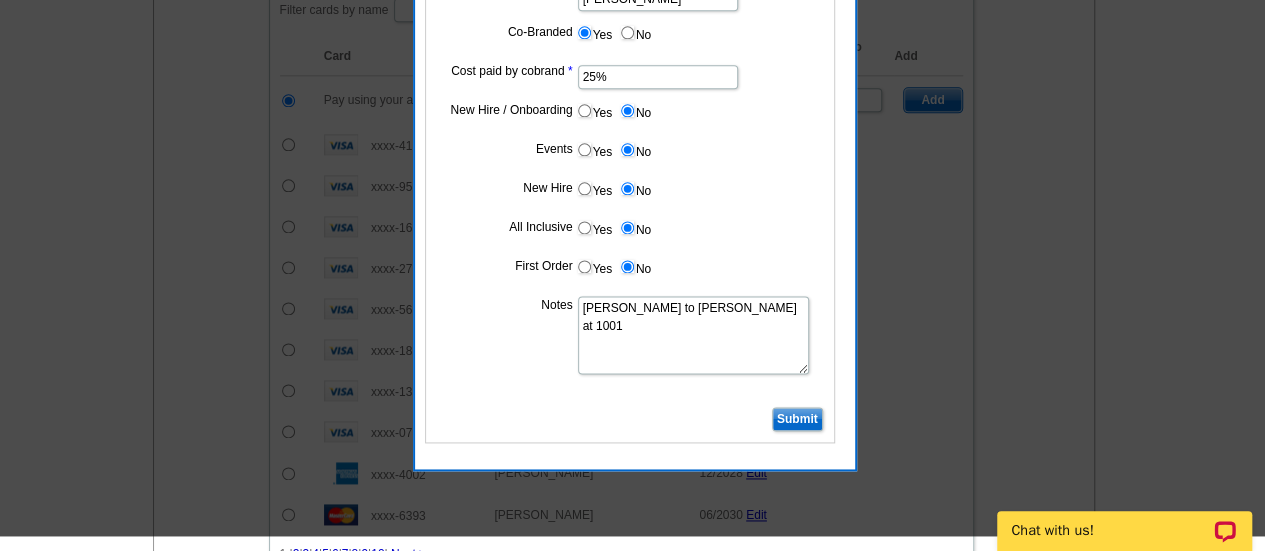 scroll, scrollTop: 1211, scrollLeft: 0, axis: vertical 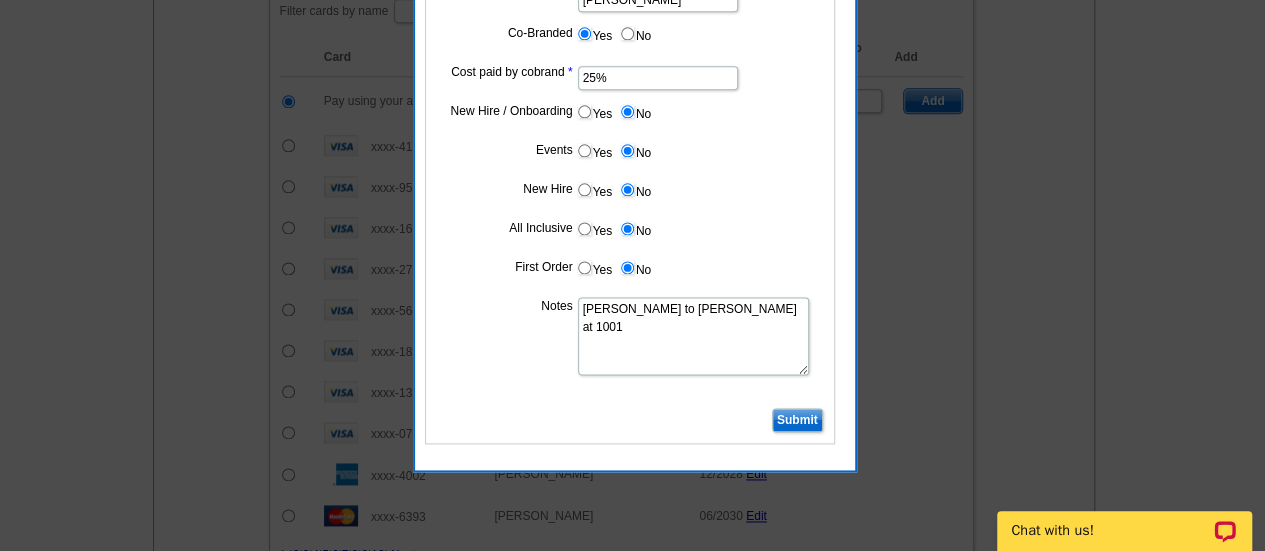 type on "Bill to Hani Ali at 1001" 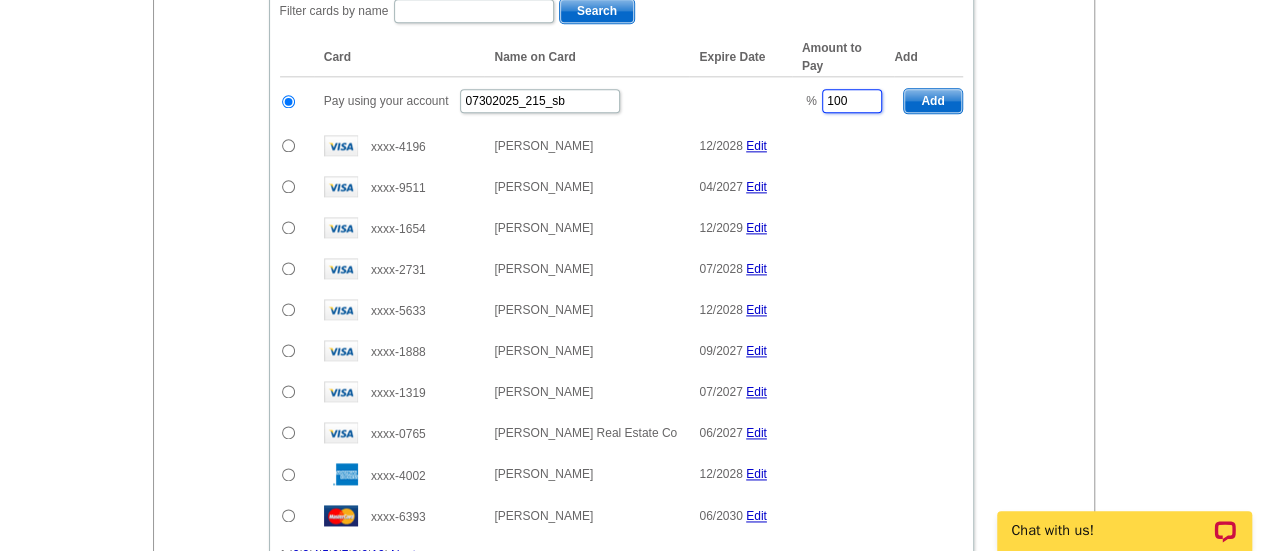 drag, startPoint x: 854, startPoint y: 90, endPoint x: 795, endPoint y: 95, distance: 59.211487 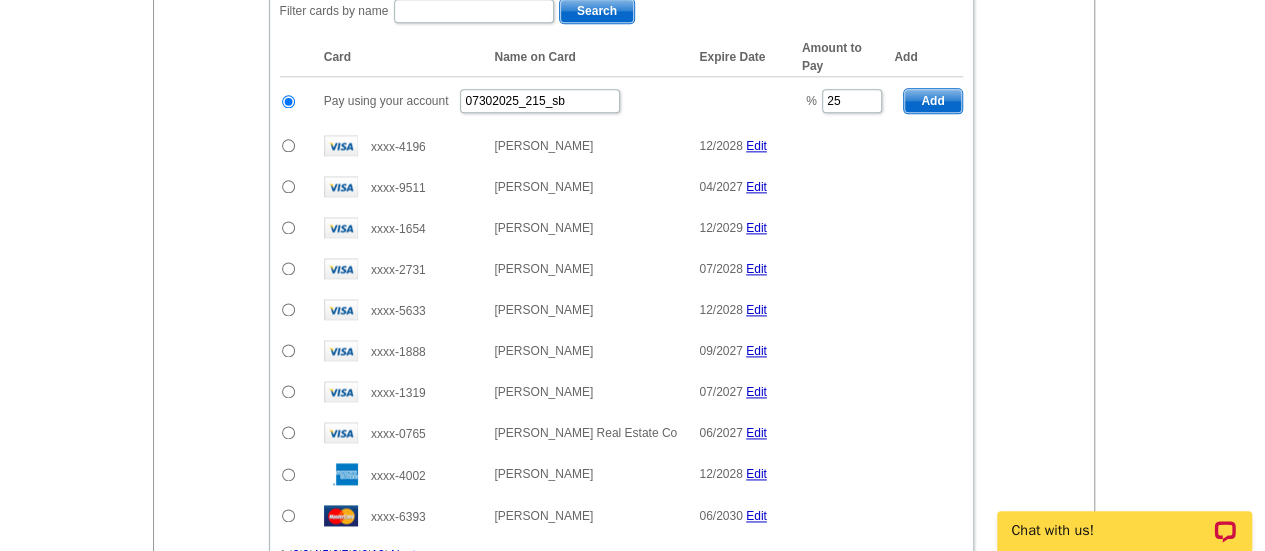 click on "Add" at bounding box center [932, 101] 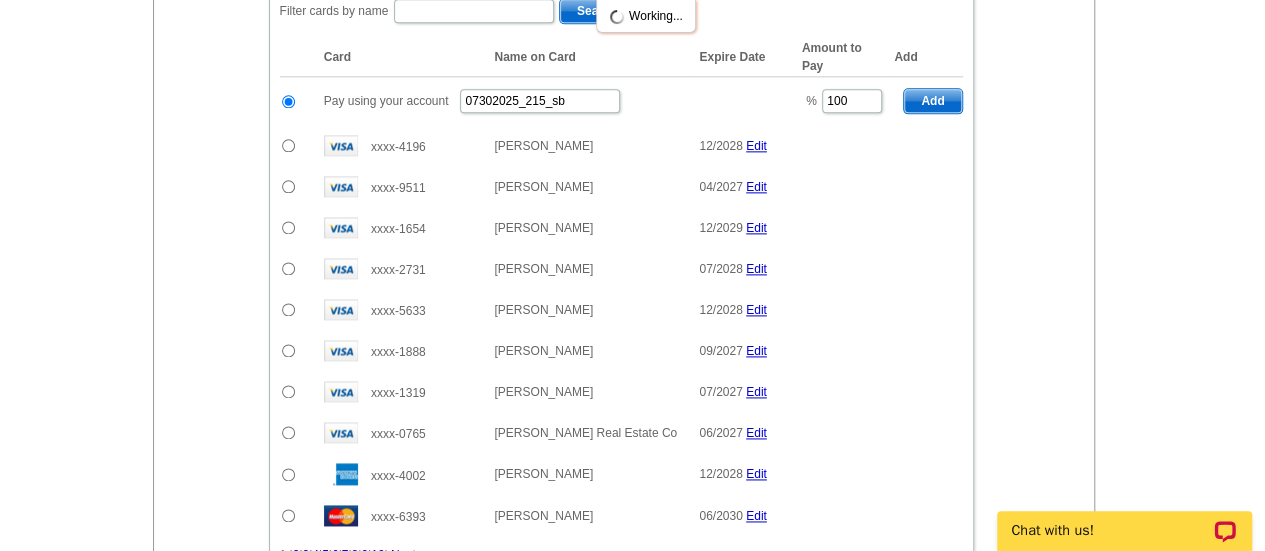 radio on "false" 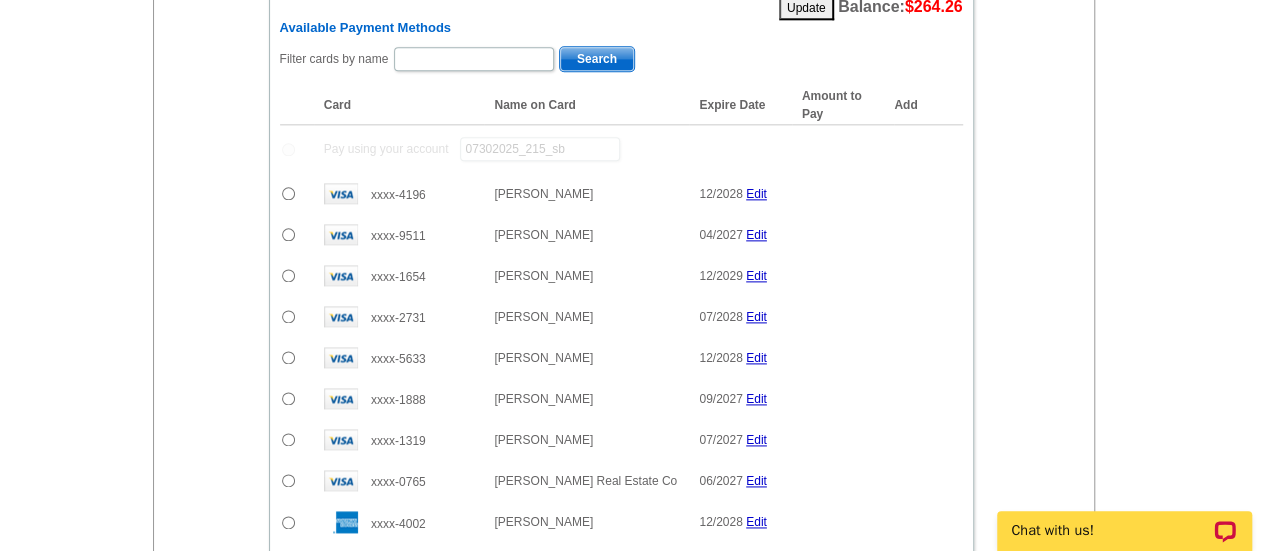 scroll, scrollTop: 1172, scrollLeft: 0, axis: vertical 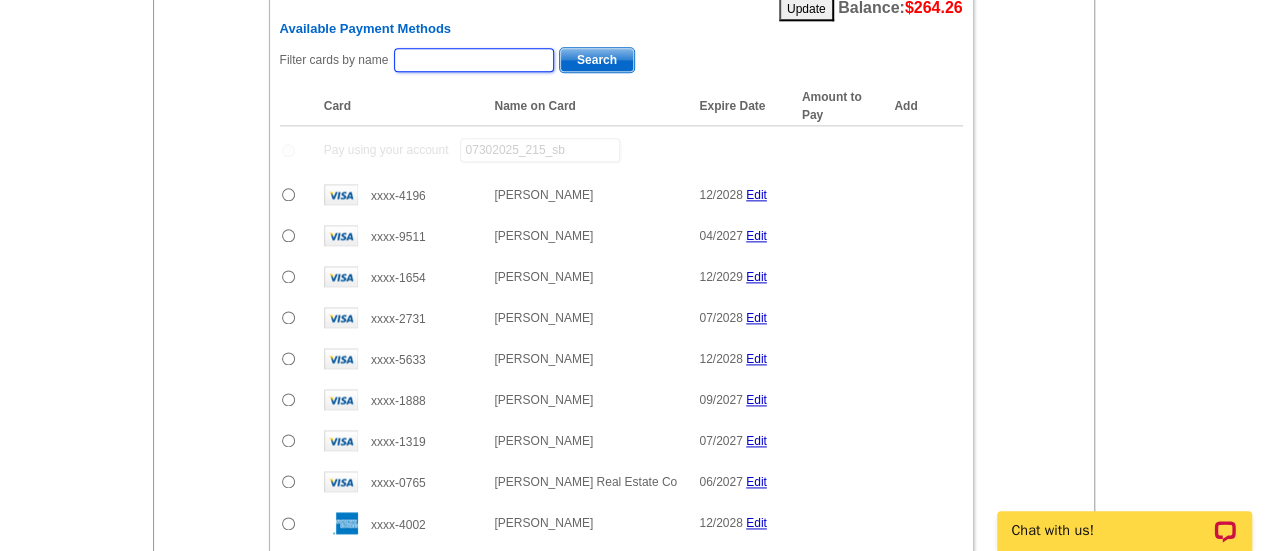 click at bounding box center [474, 60] 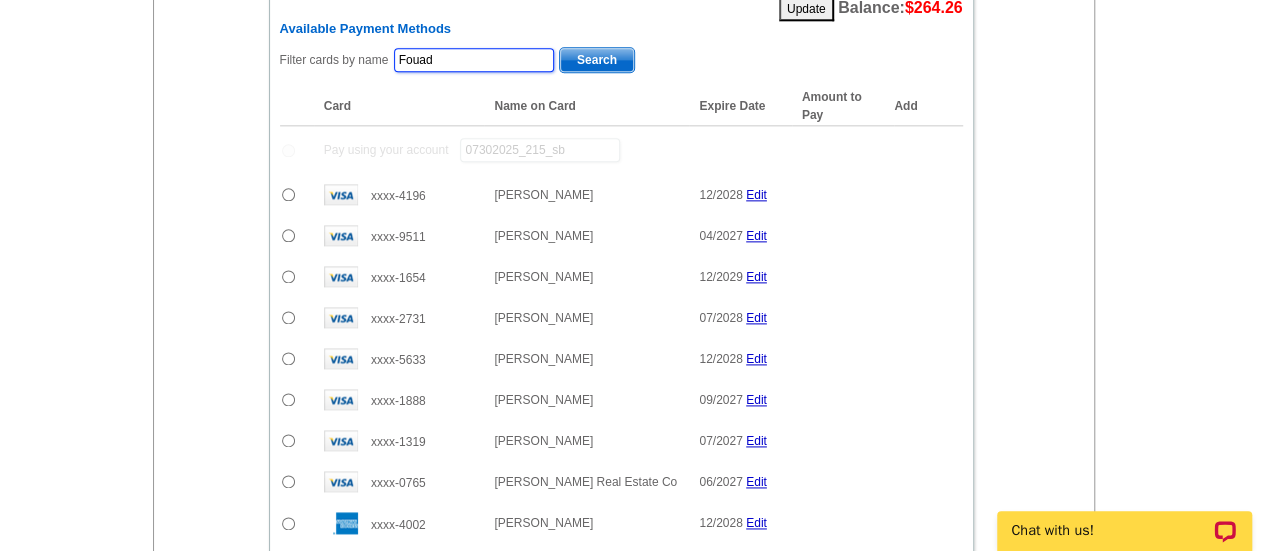 type on "Fouad" 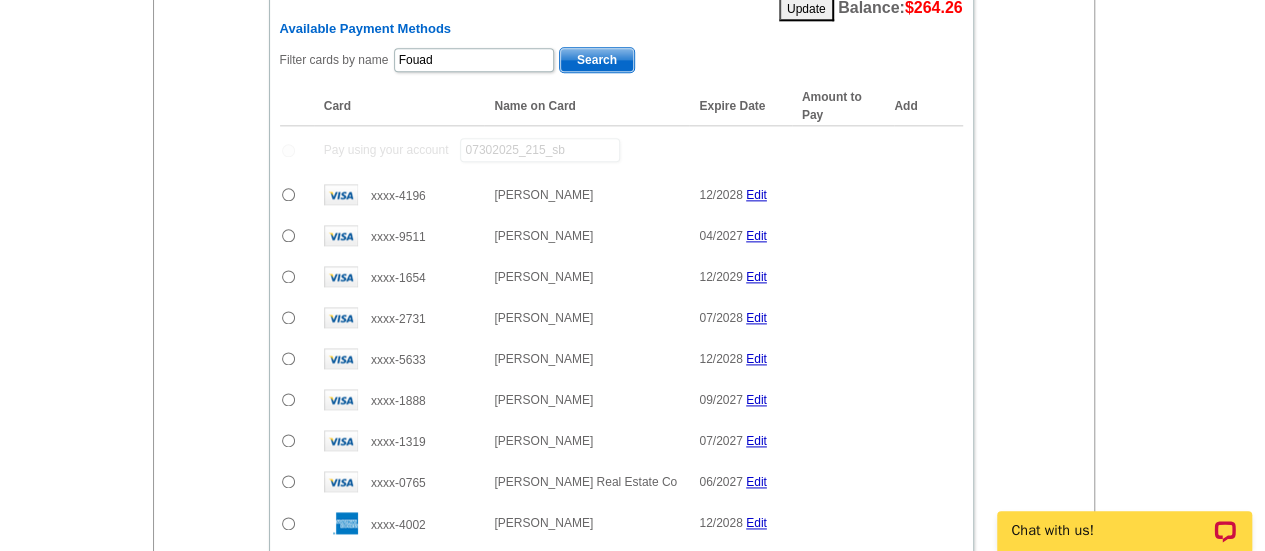 click on "Search" at bounding box center (597, 60) 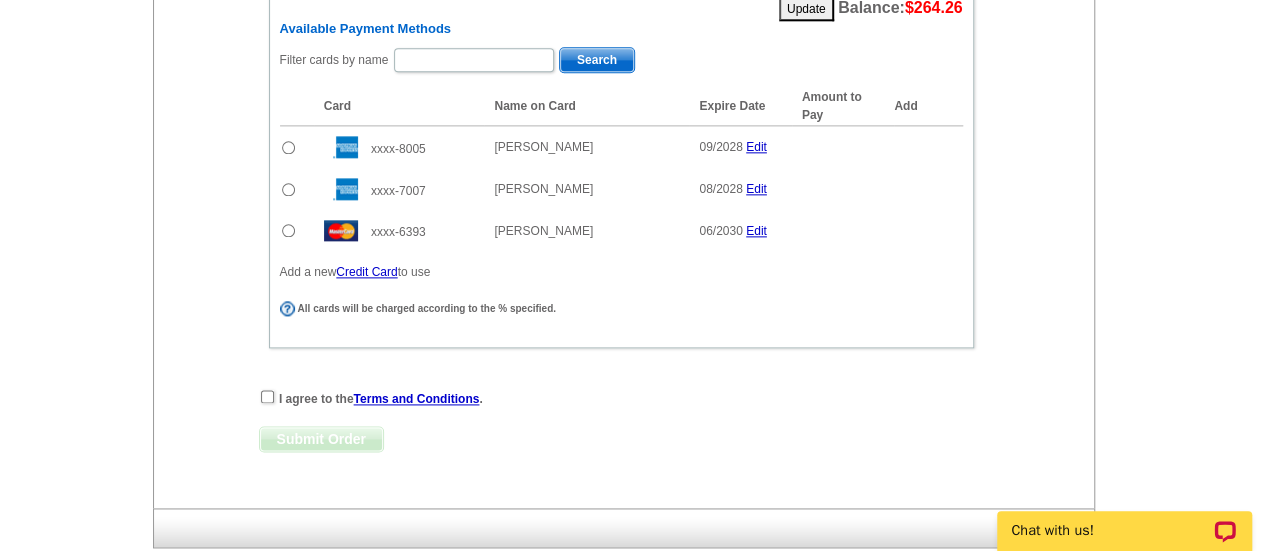 click at bounding box center [288, 230] 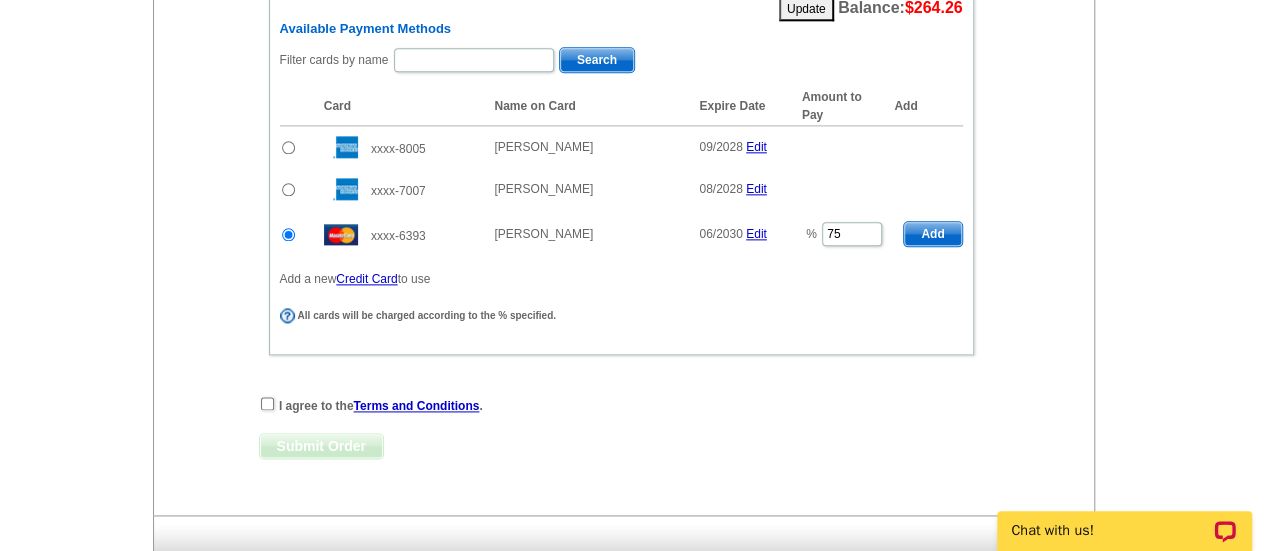 click on "Add" at bounding box center [932, 234] 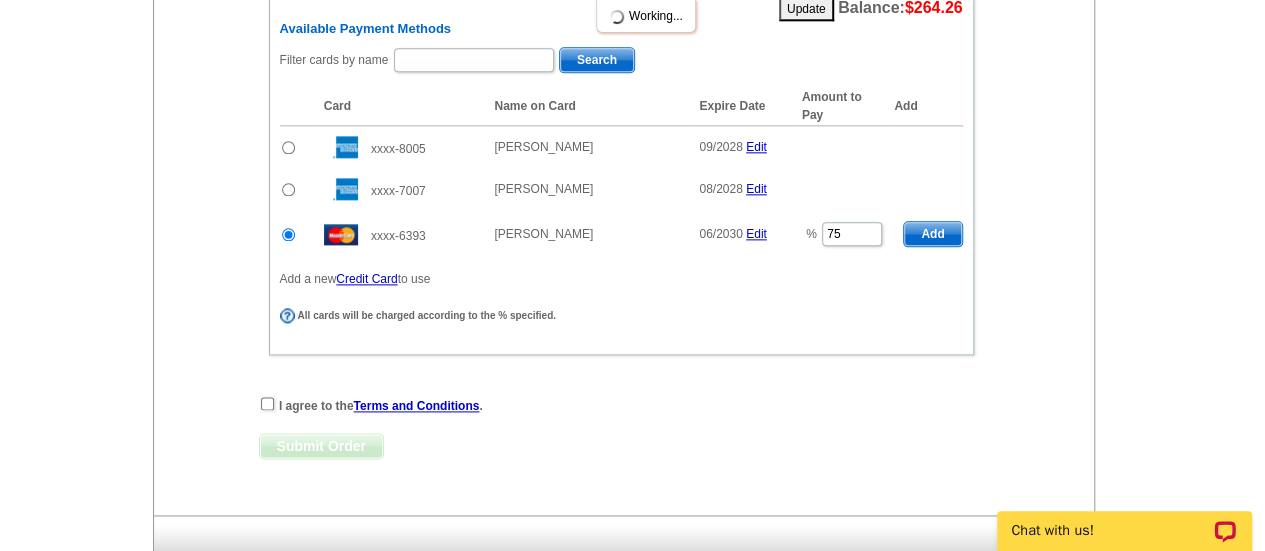 radio on "false" 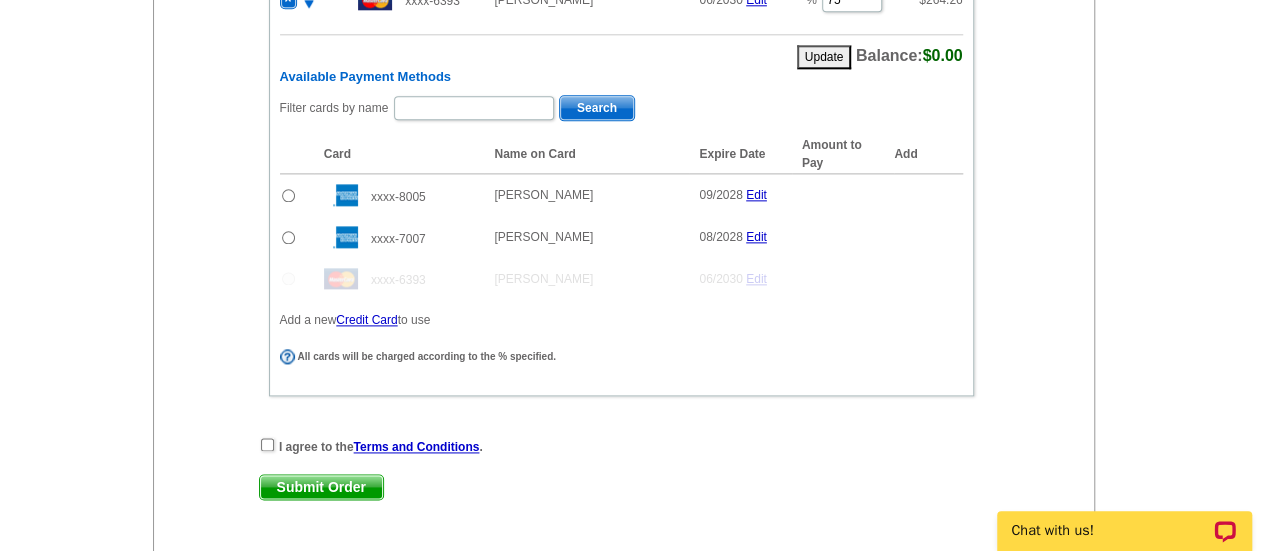 scroll, scrollTop: 1220, scrollLeft: 0, axis: vertical 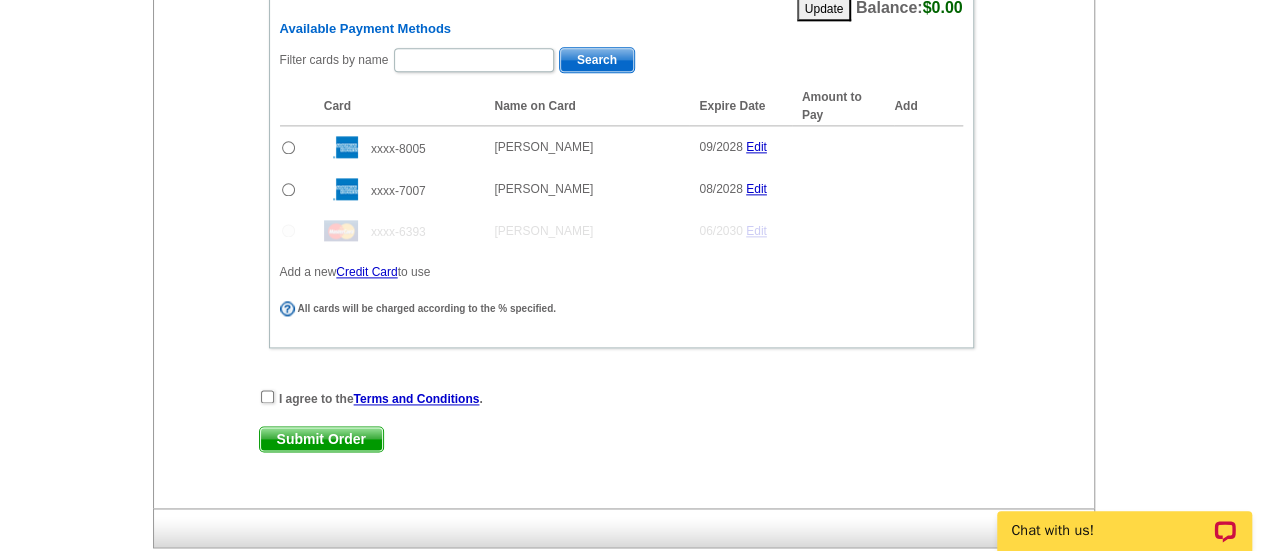 click on "I agree to the
Terms and Conditions
.
Submit Order
Submit Order" at bounding box center [621, 429] 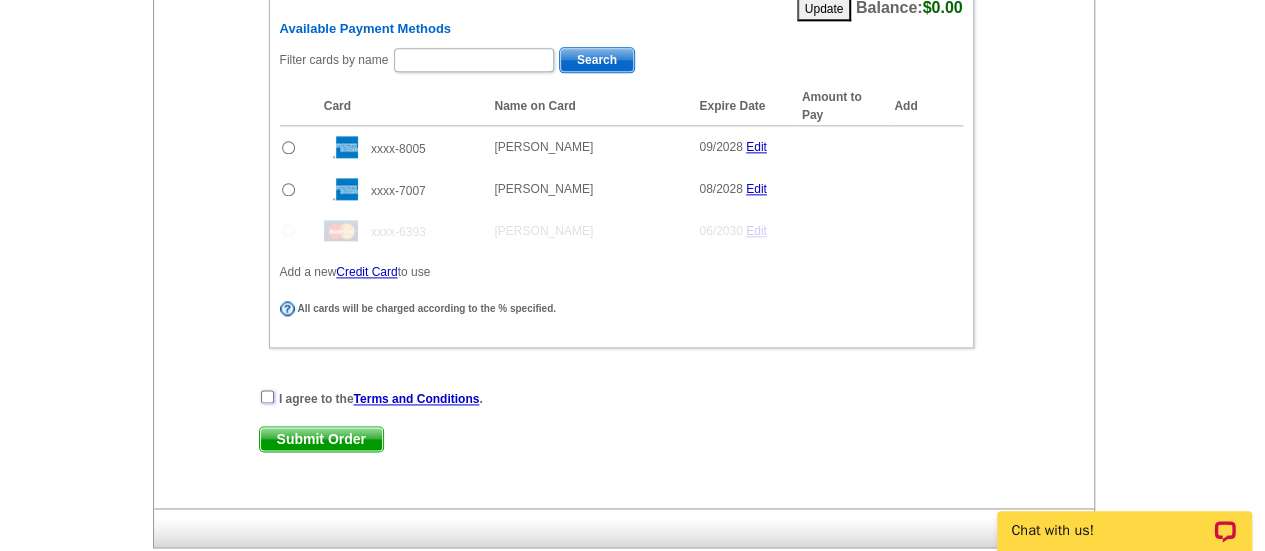 click at bounding box center [267, 396] 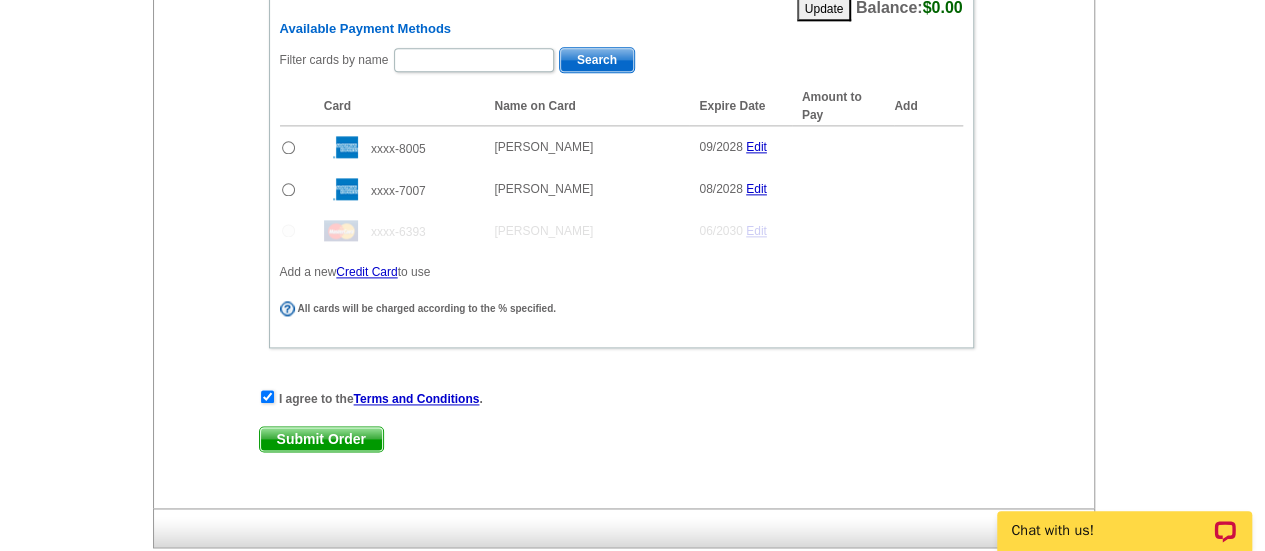 click on "Submit Order" at bounding box center [321, 439] 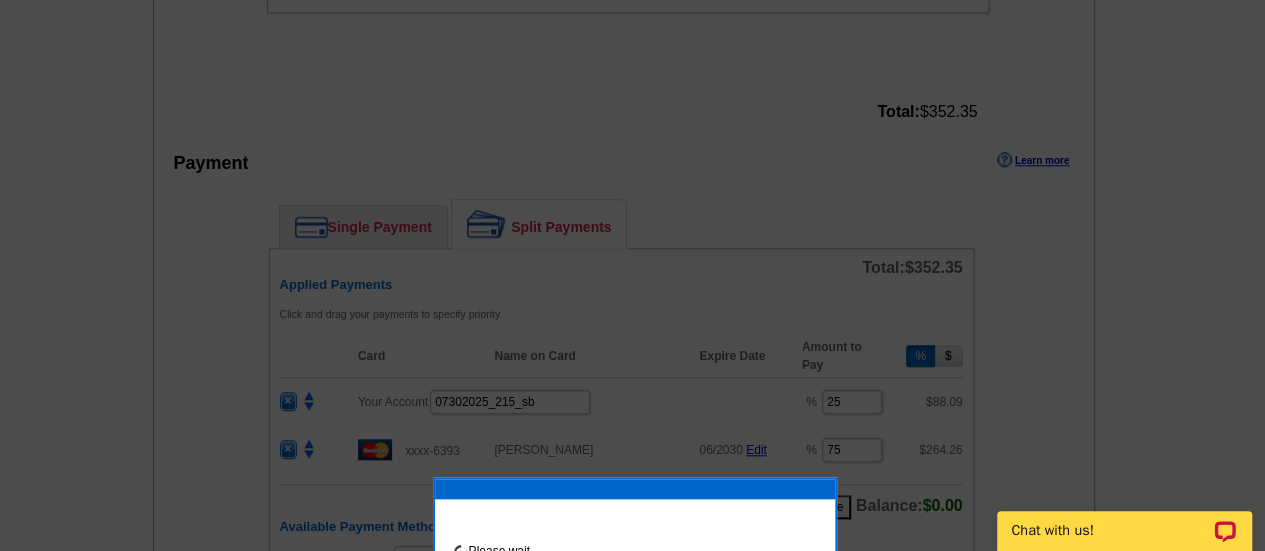 scroll, scrollTop: 822, scrollLeft: 0, axis: vertical 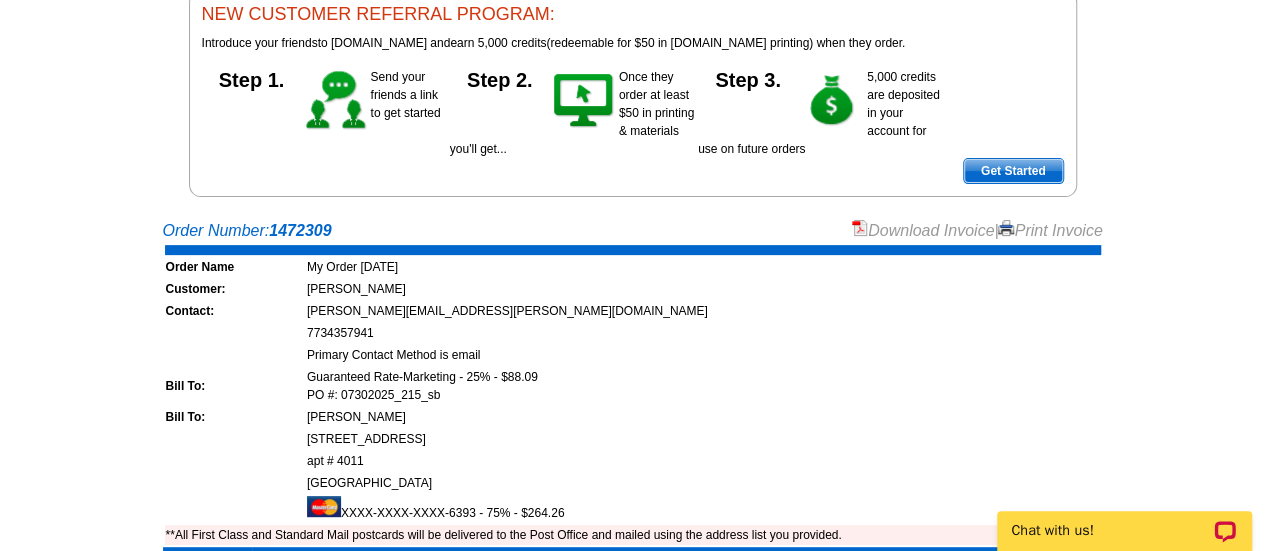 click on "Download Invoice" at bounding box center [923, 230] 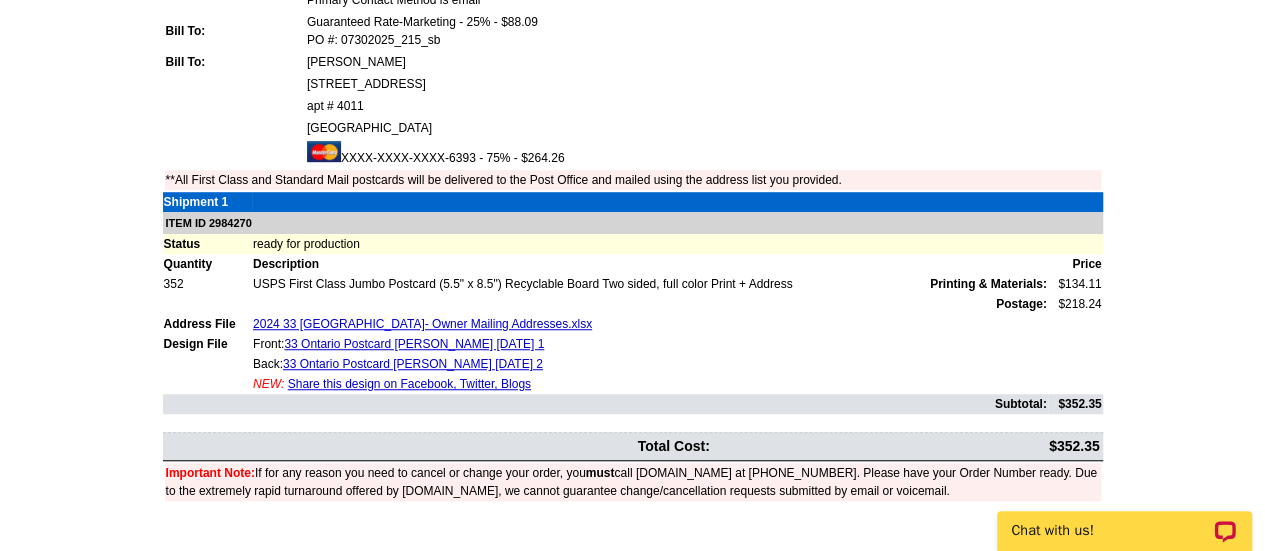 scroll, scrollTop: 568, scrollLeft: 0, axis: vertical 